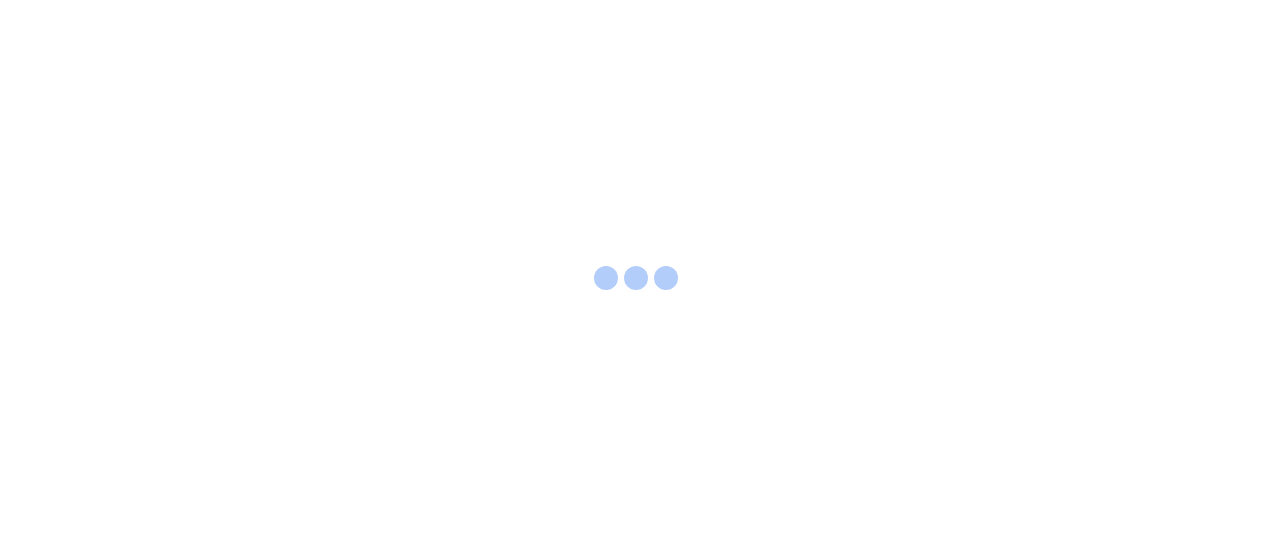 scroll, scrollTop: 0, scrollLeft: 0, axis: both 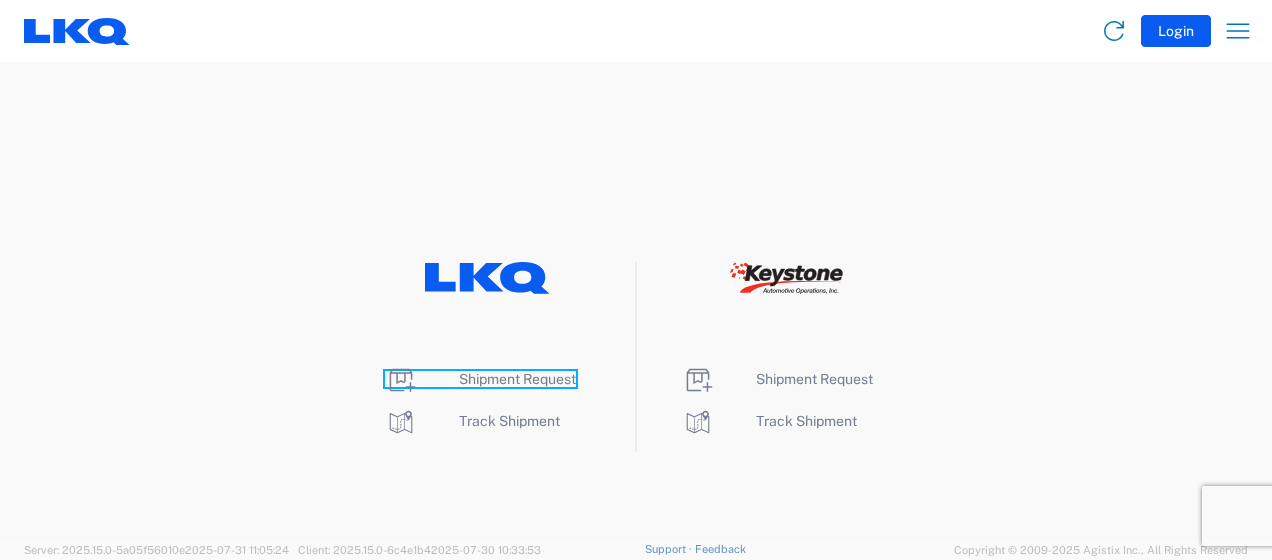 click on "Shipment Request" 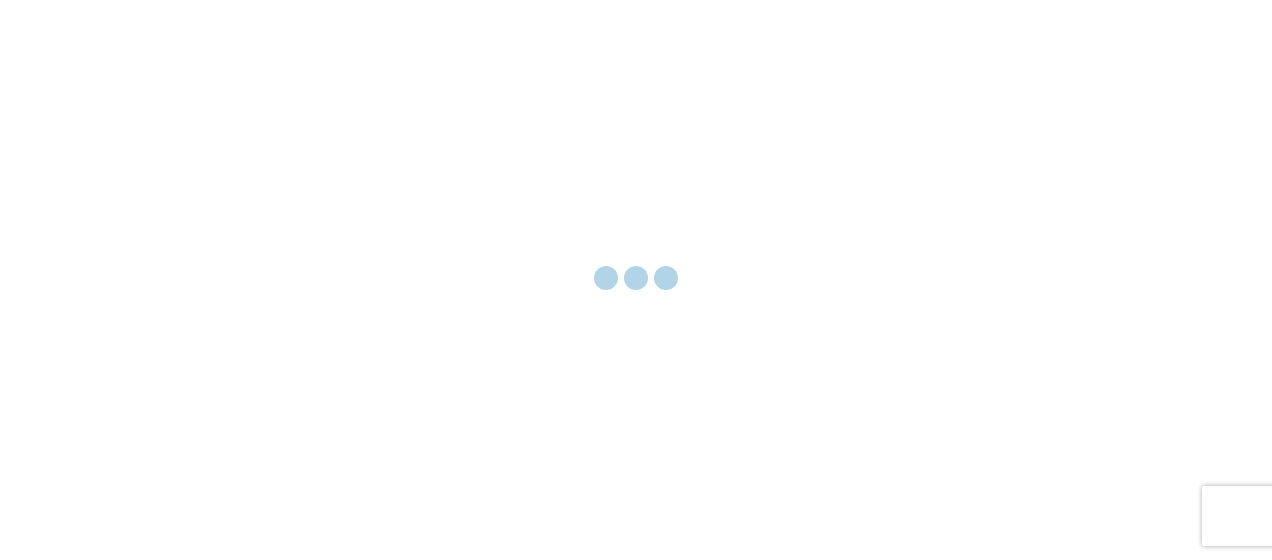 scroll, scrollTop: 0, scrollLeft: 0, axis: both 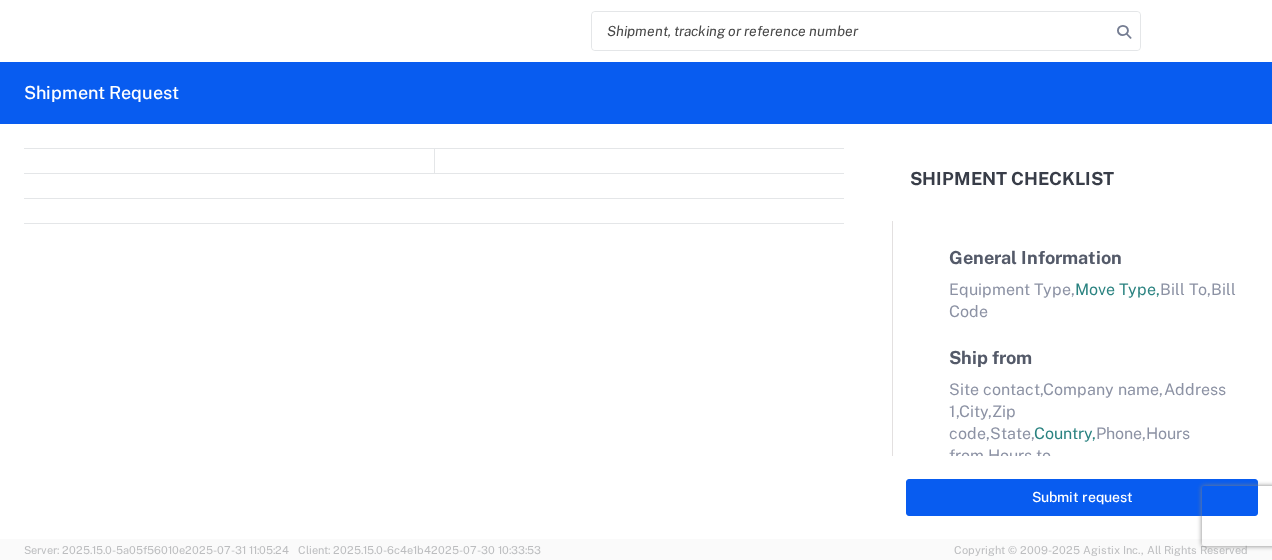select on "FULL" 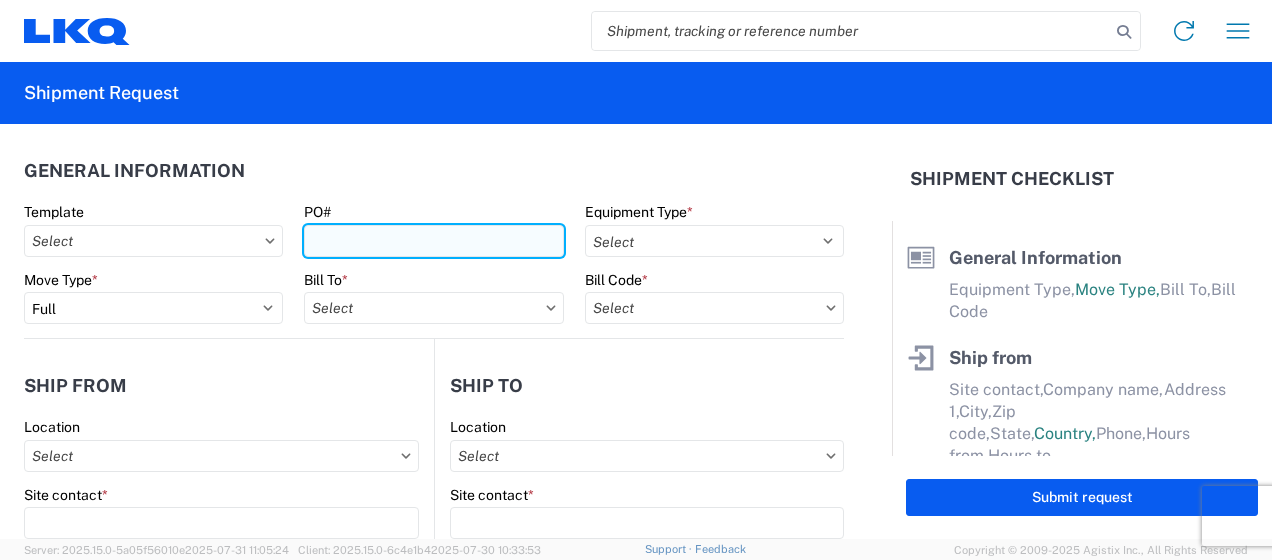 click on "PO#" at bounding box center (433, 241) 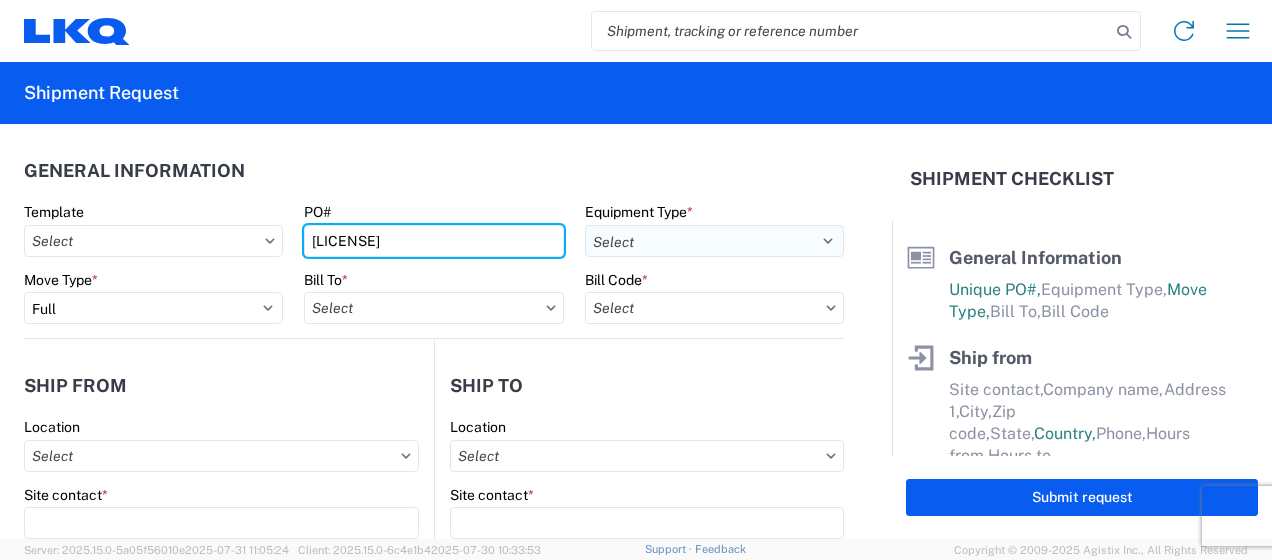 type on "[LICENSE]" 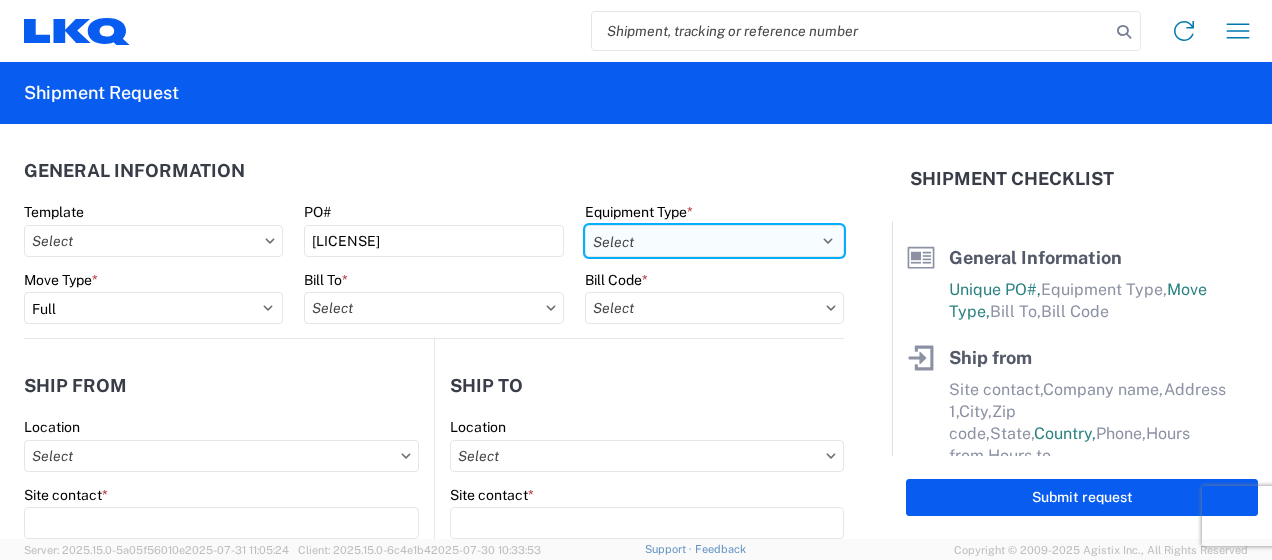 click on "Select 53’ Dry Van Flatbed Dropdeck (van) Lowboy (flatbed) Rail" at bounding box center [714, 241] 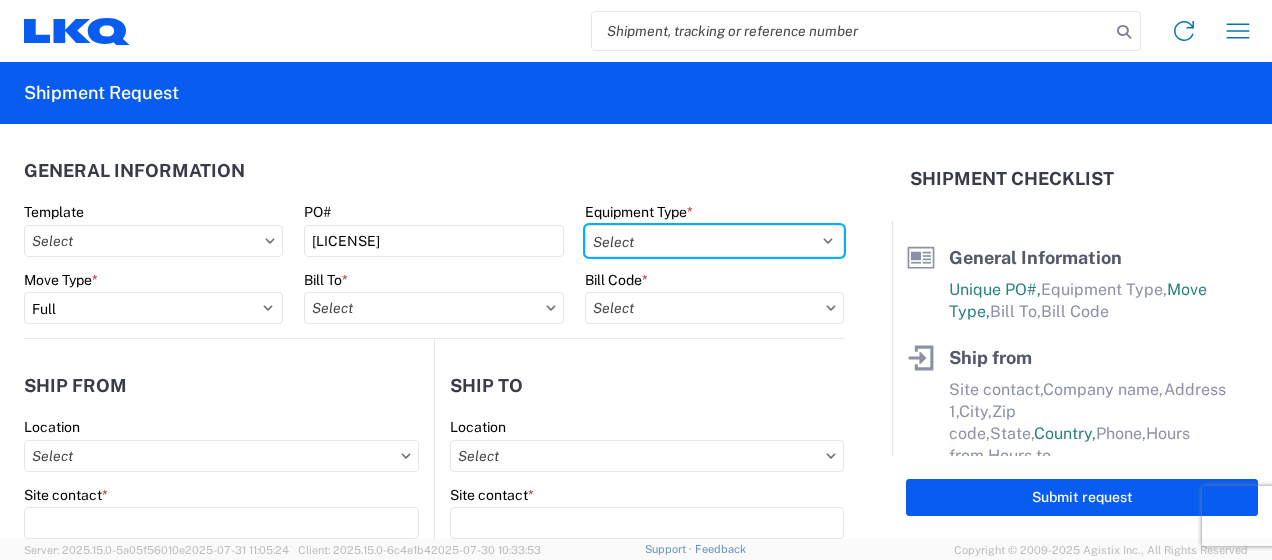 click on "Select 53’ Dry Van Flatbed Dropdeck (van) Lowboy (flatbed) Rail" at bounding box center [714, 241] 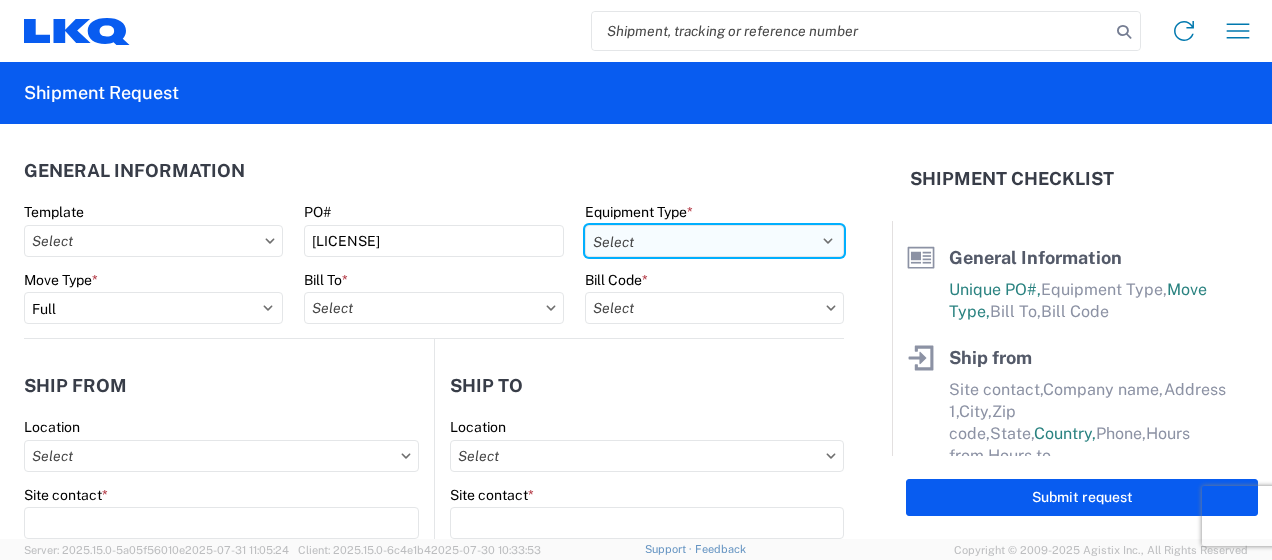 click on "Select 53’ Dry Van Flatbed Dropdeck (van) Lowboy (flatbed) Rail" at bounding box center (714, 241) 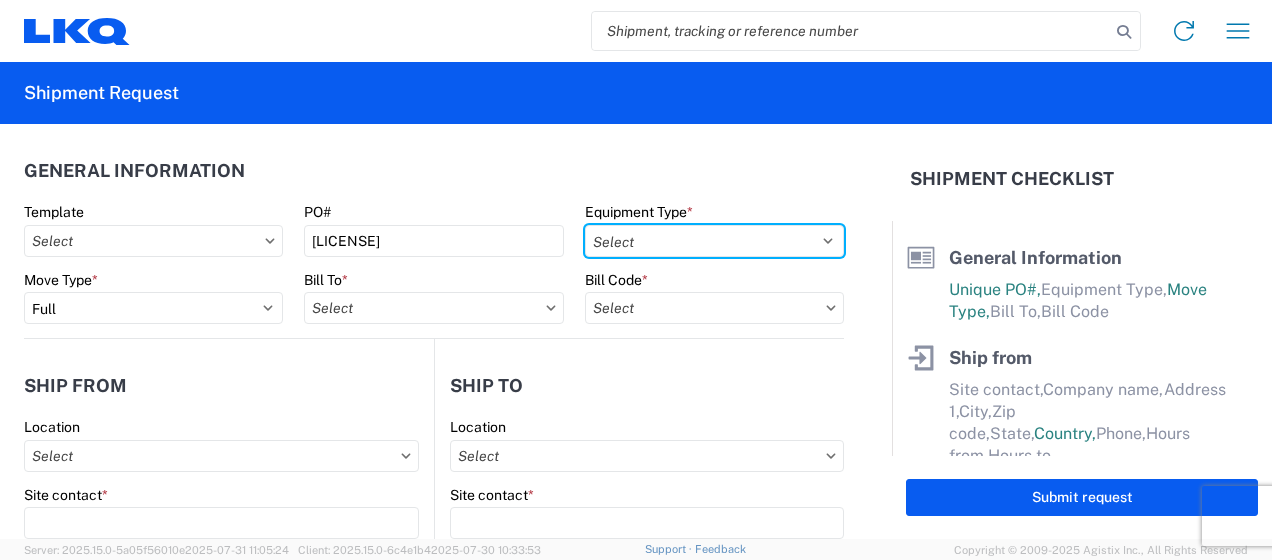 select on "STDV" 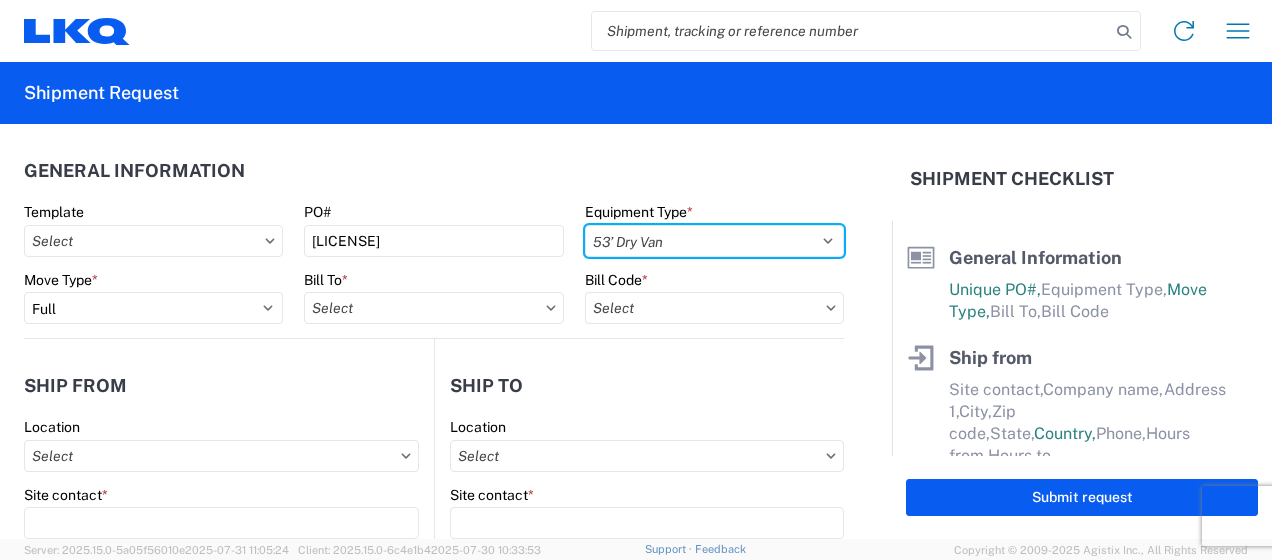 click on "Select 53’ Dry Van Flatbed Dropdeck (van) Lowboy (flatbed) Rail" at bounding box center (714, 241) 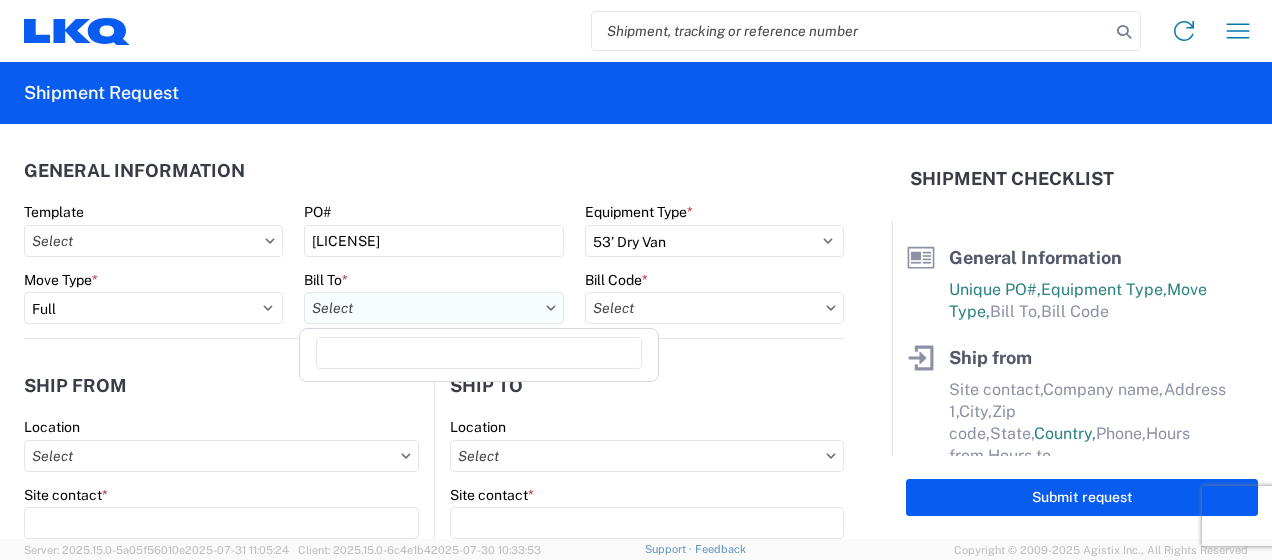 click on "Bill To  *" at bounding box center (433, 308) 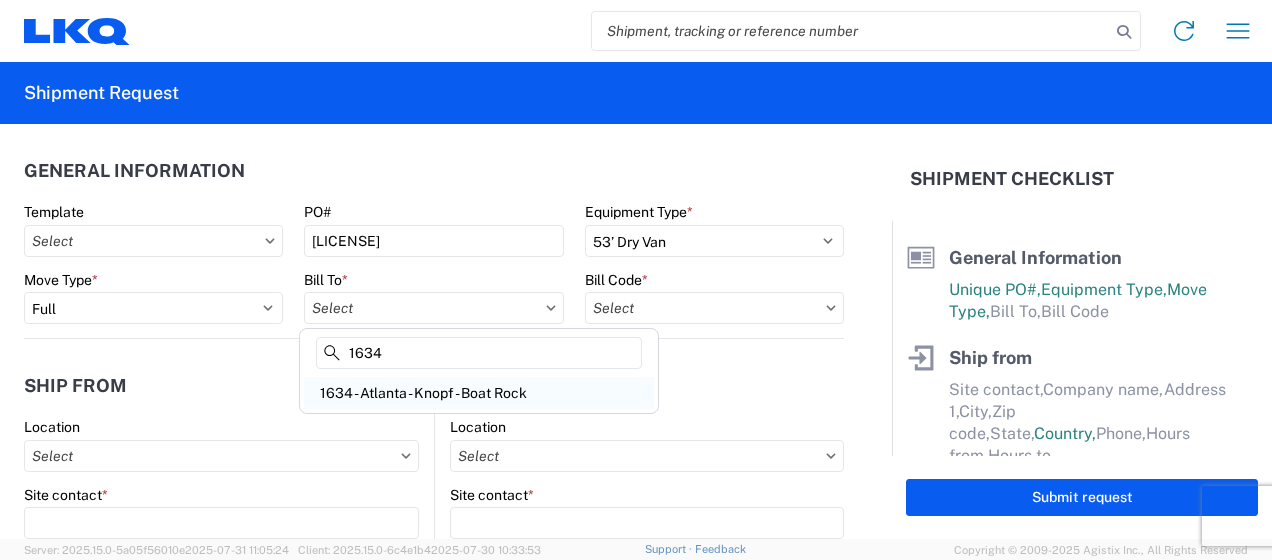 type on "1634" 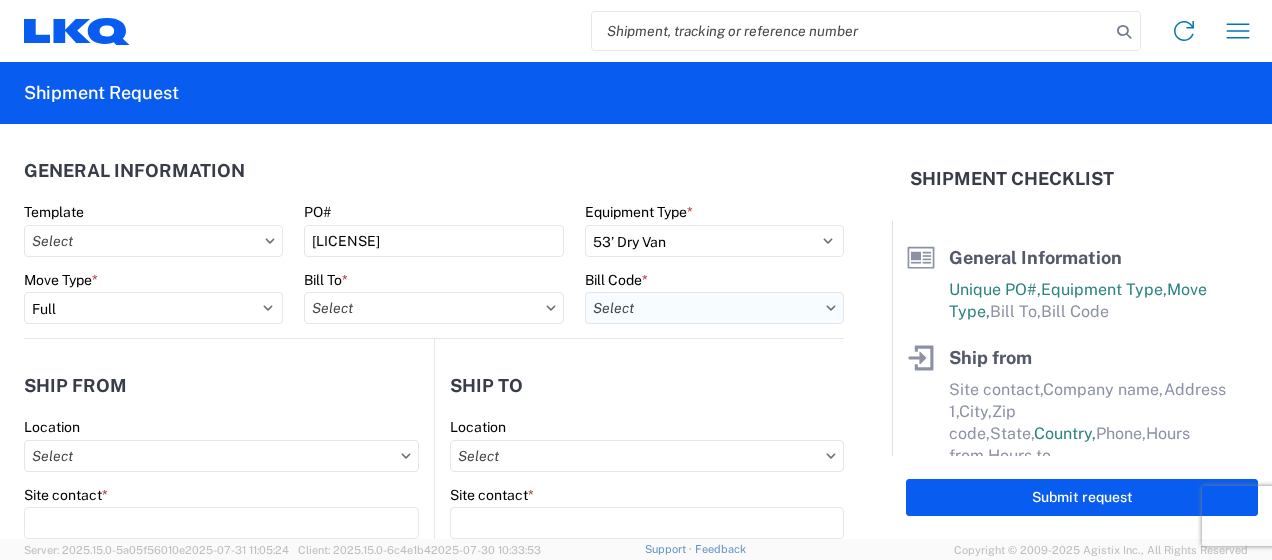 type on "1634 - Atlanta - Knopf - Boat Rock" 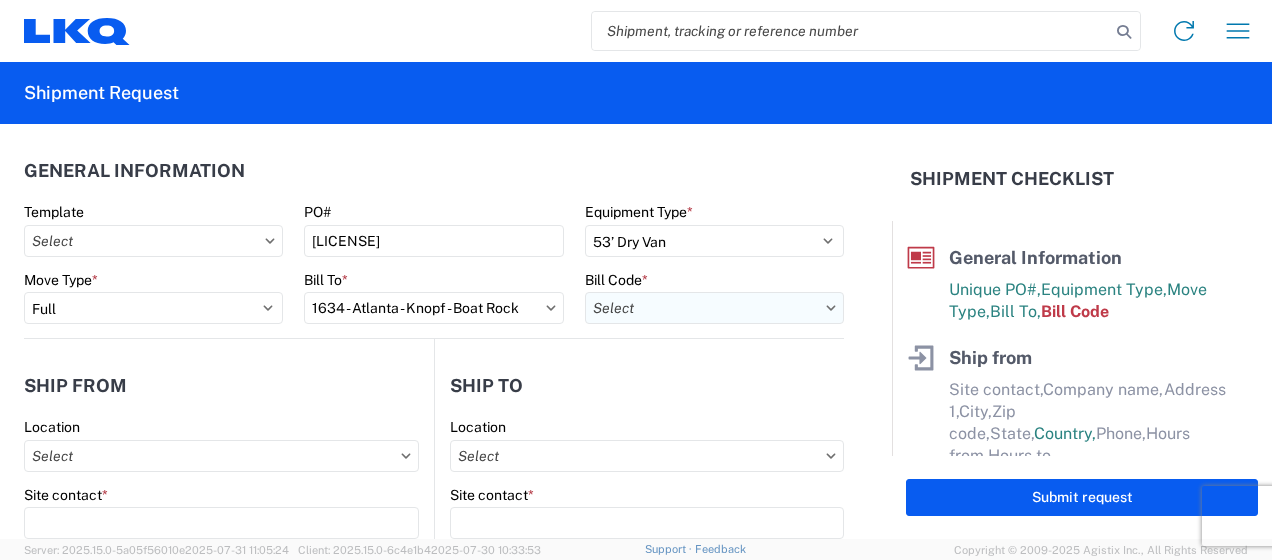 click on "Bill Code  *" at bounding box center (714, 308) 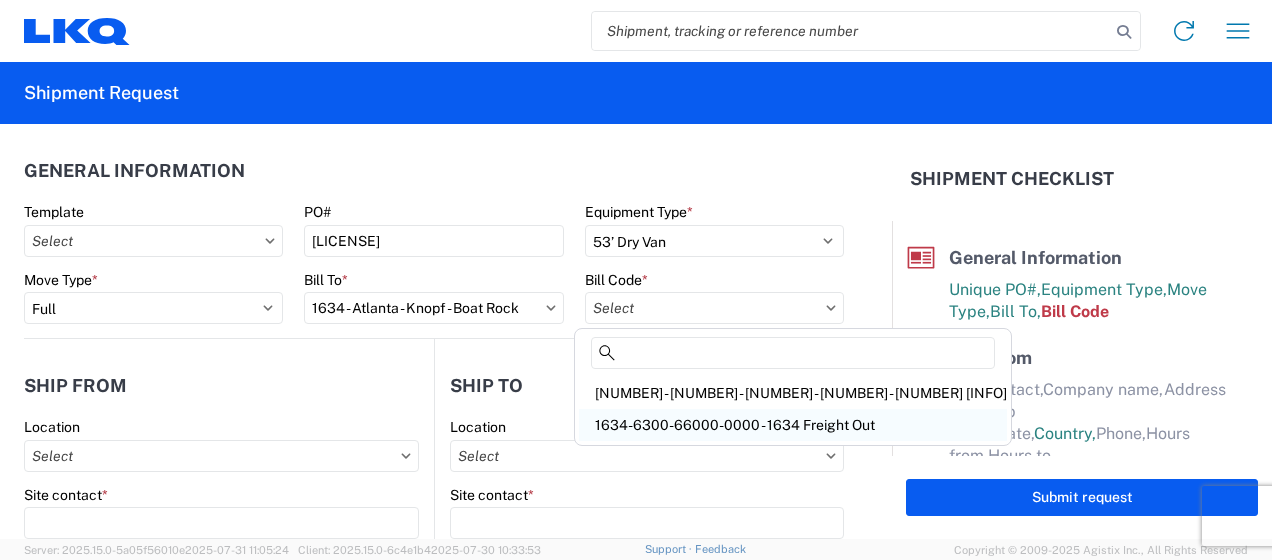 click on "1634-6300-66000-0000 - 1634 Freight Out" 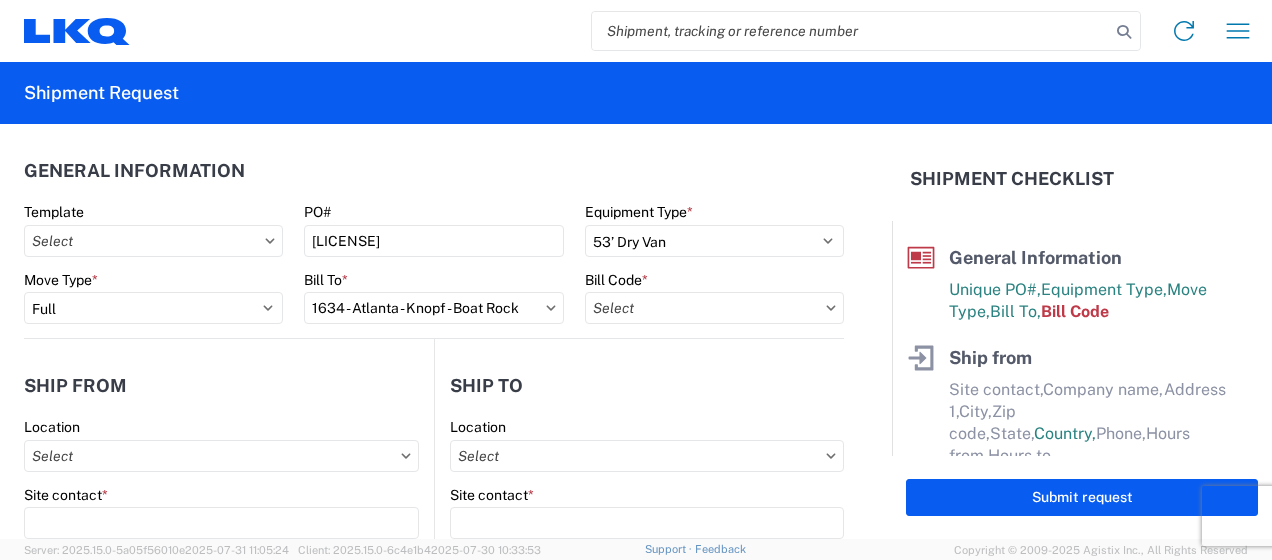 type on "1634-6300-66000-0000 - 1634 Freight Out" 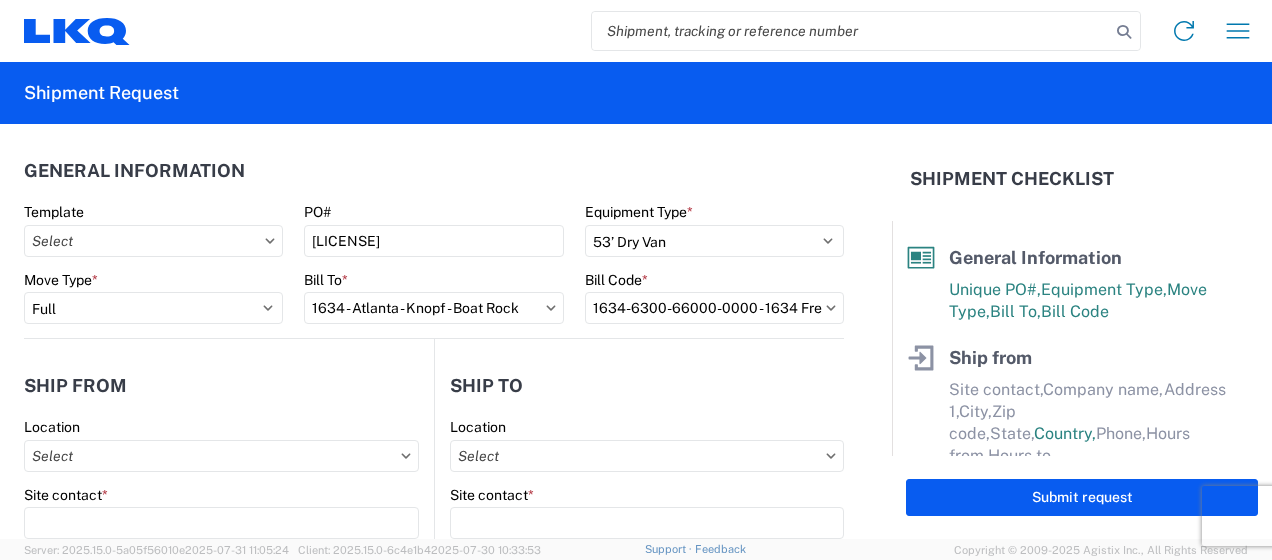 scroll, scrollTop: 166, scrollLeft: 0, axis: vertical 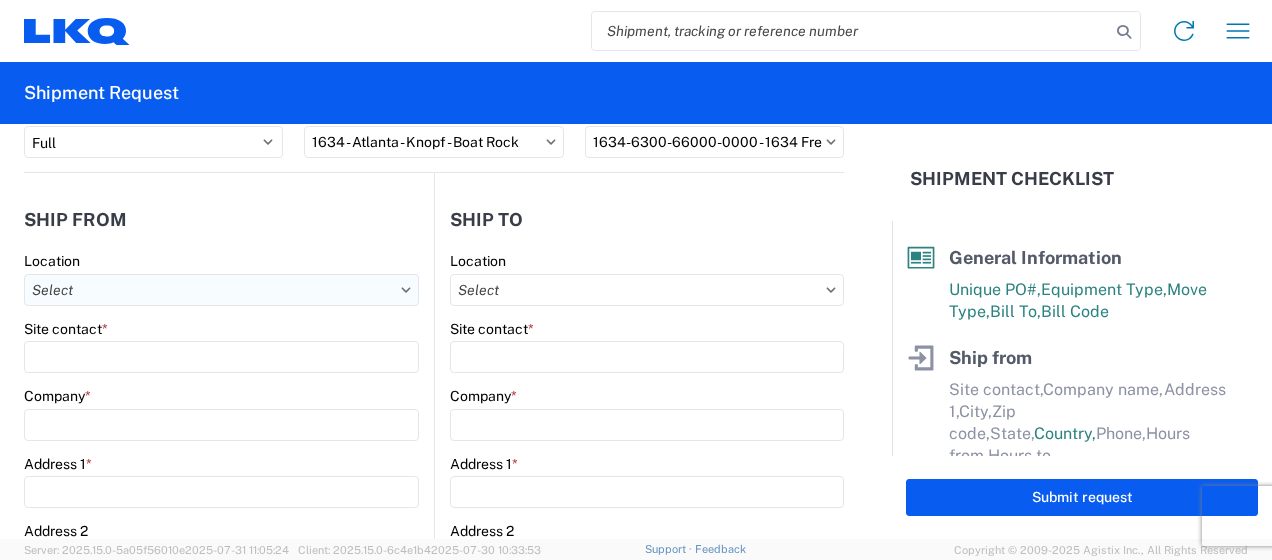 click on "Location" at bounding box center [221, 290] 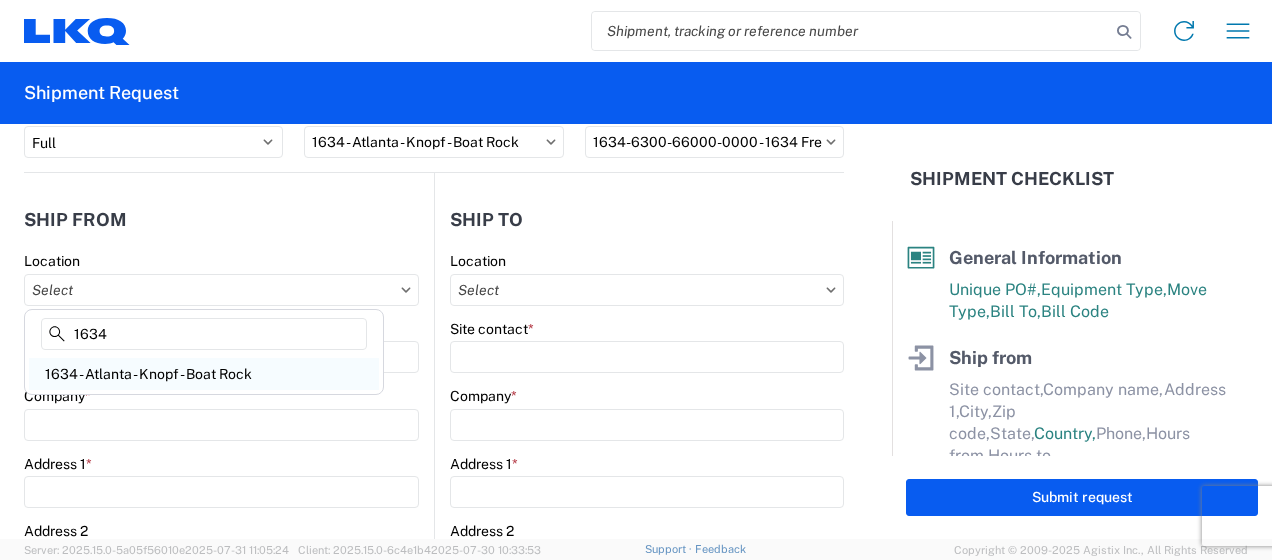 type on "1634" 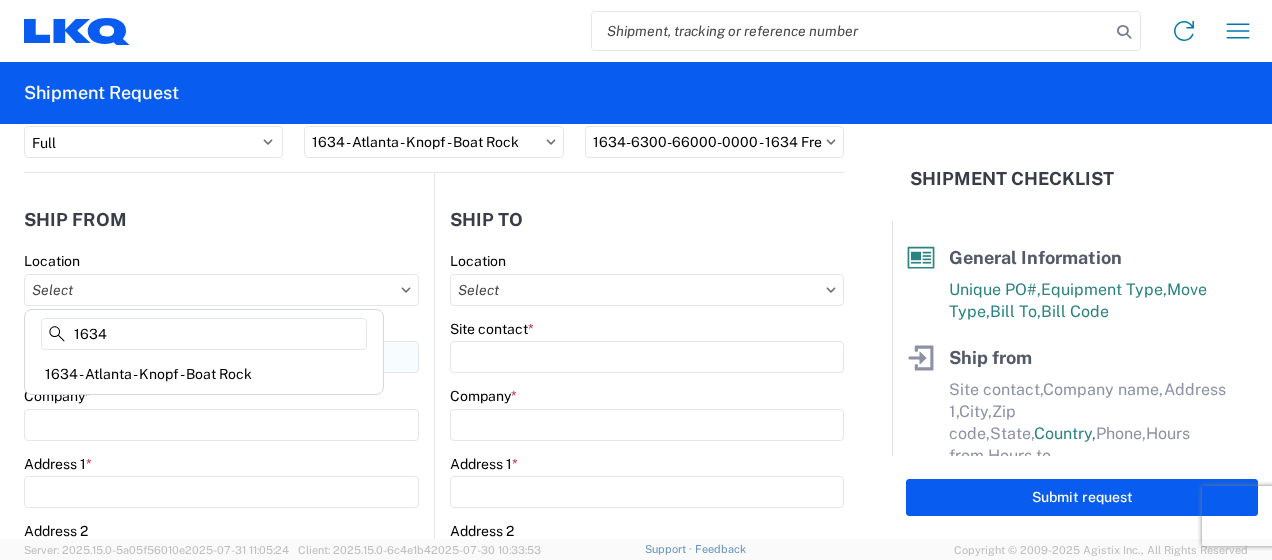 type on "1634 - Atlanta - Knopf - Boat Rock" 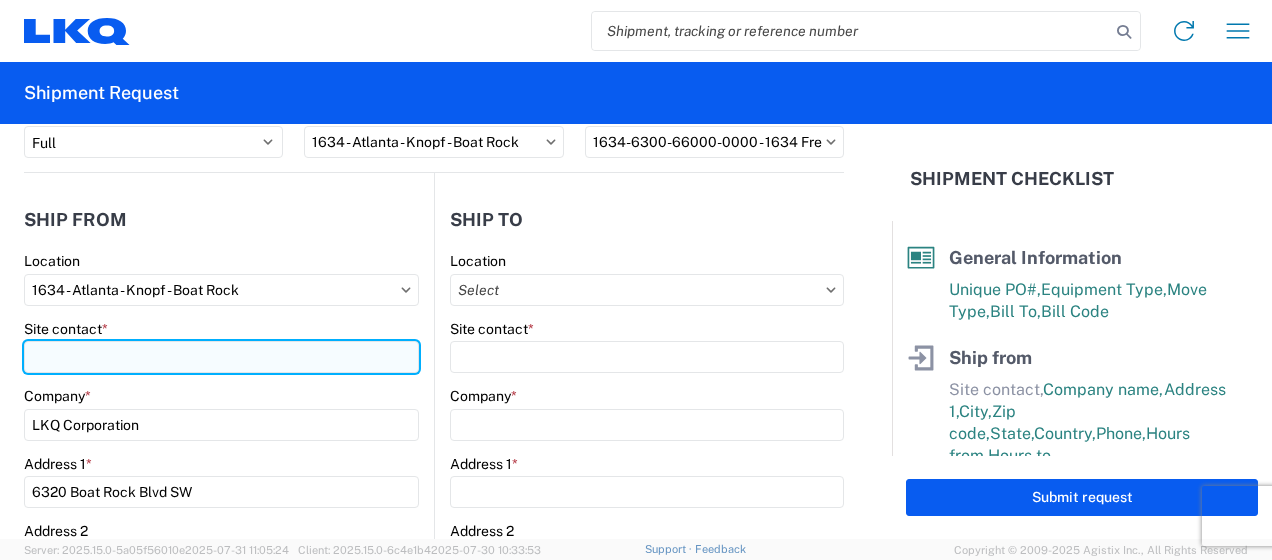click on "Site contact  *" at bounding box center (221, 357) 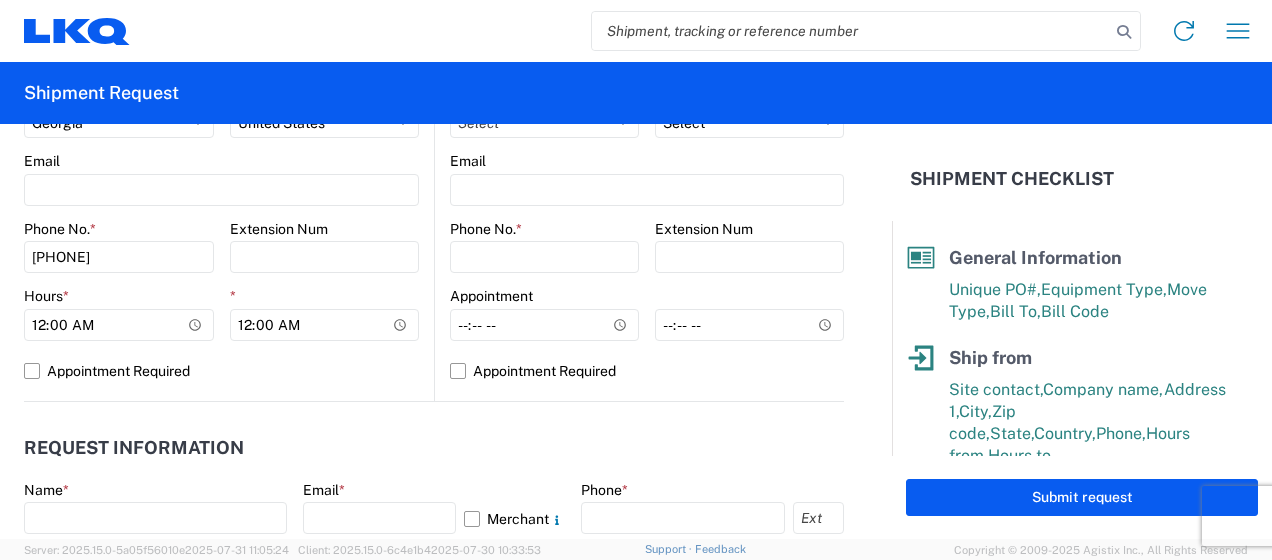 scroll, scrollTop: 833, scrollLeft: 0, axis: vertical 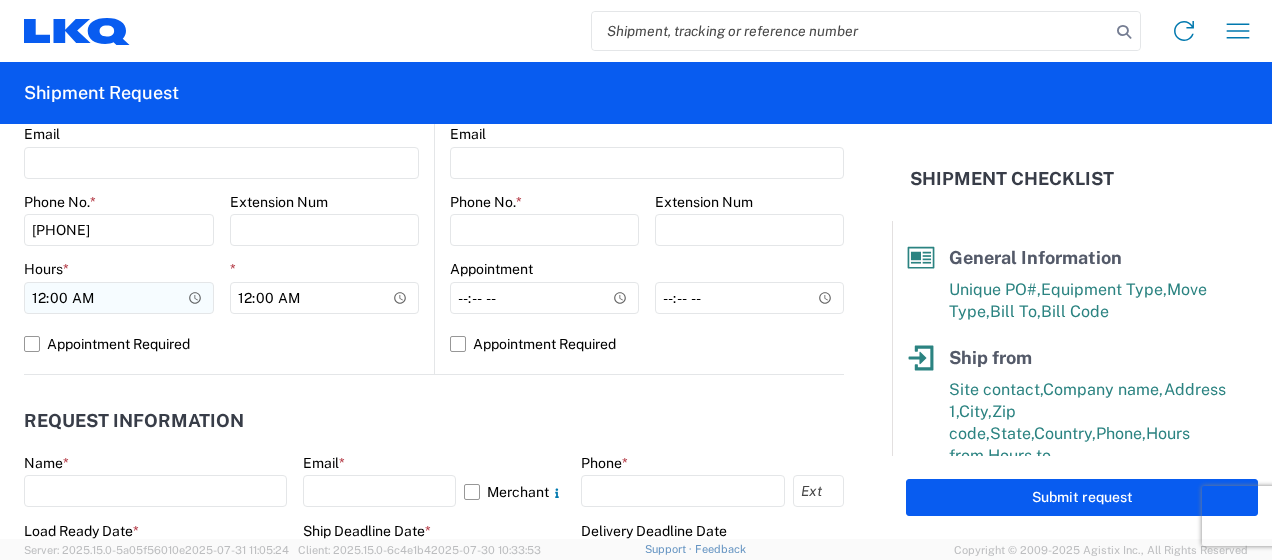 type on "[FIRST] [LAST]" 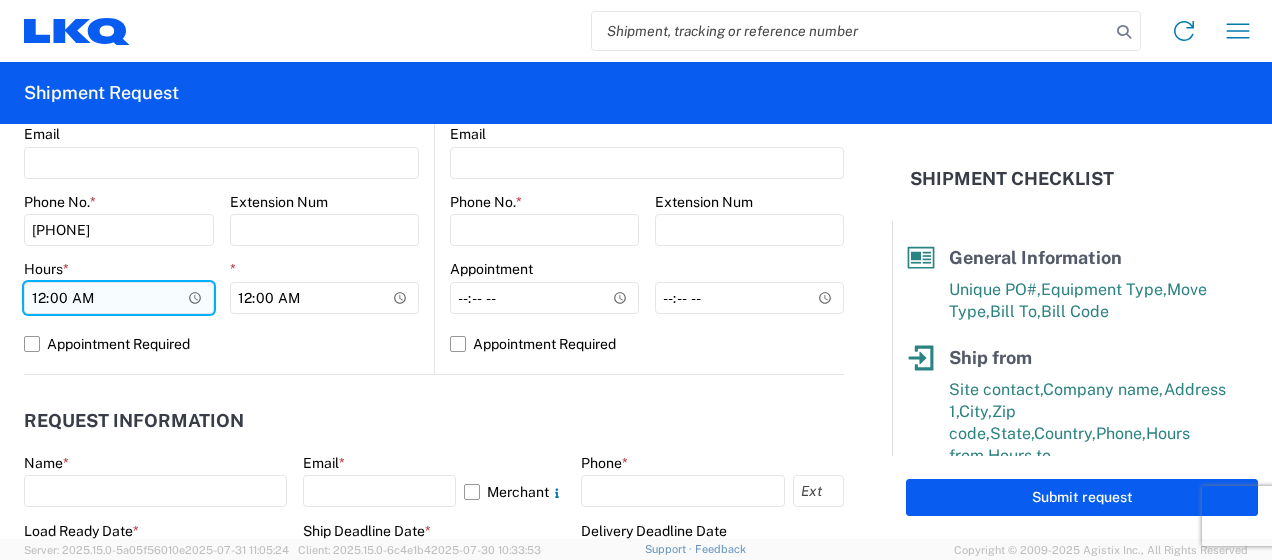 click on "00:00" at bounding box center [119, 298] 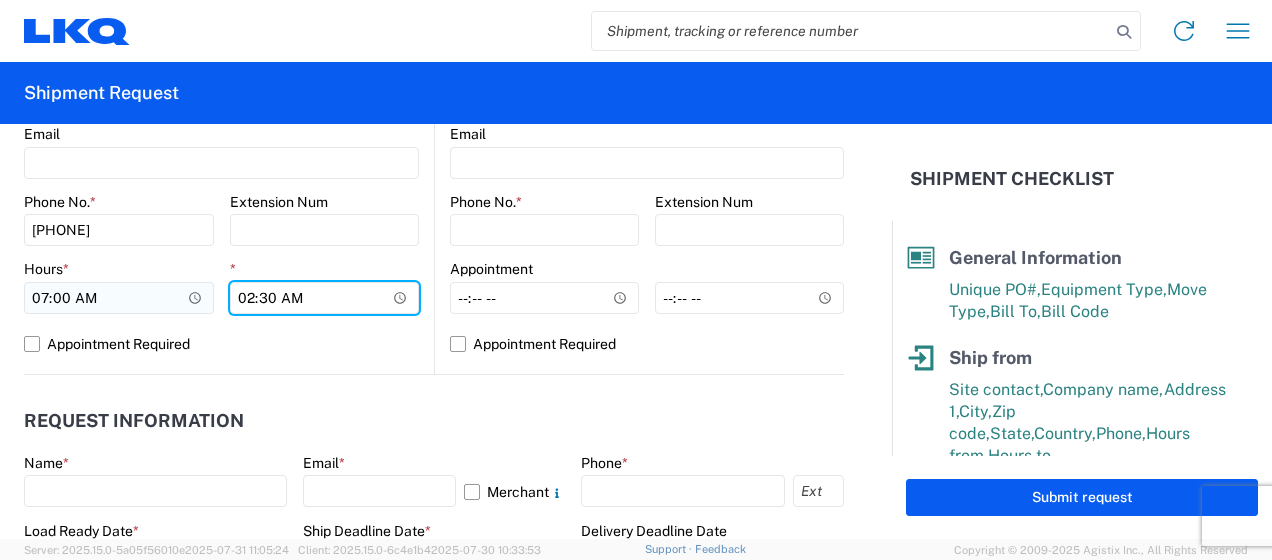 type on "14:30" 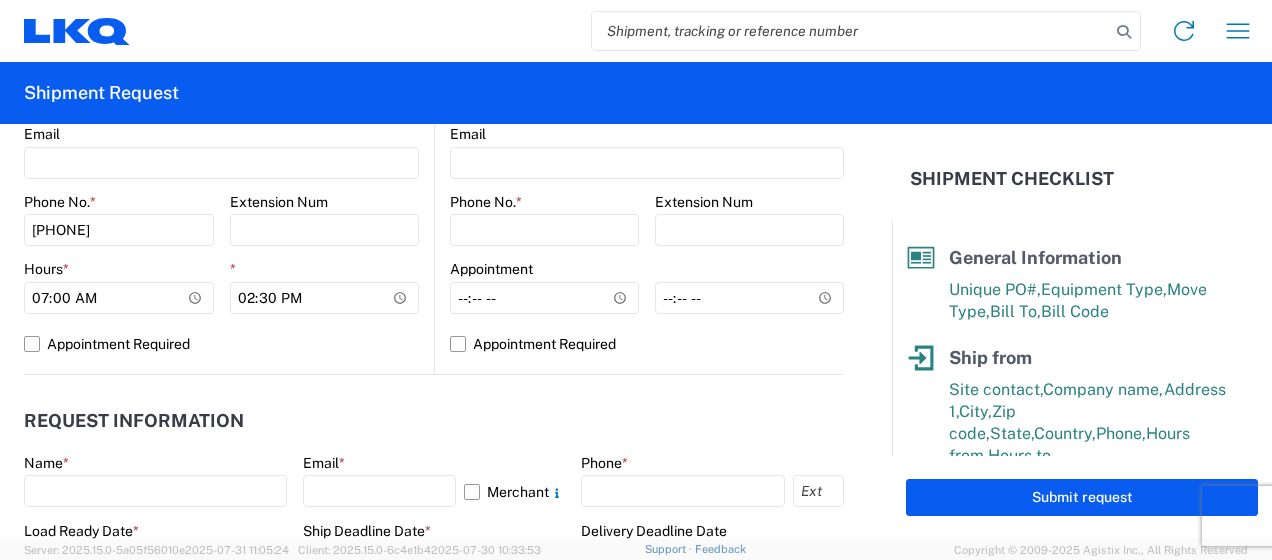 click on "Request Information" 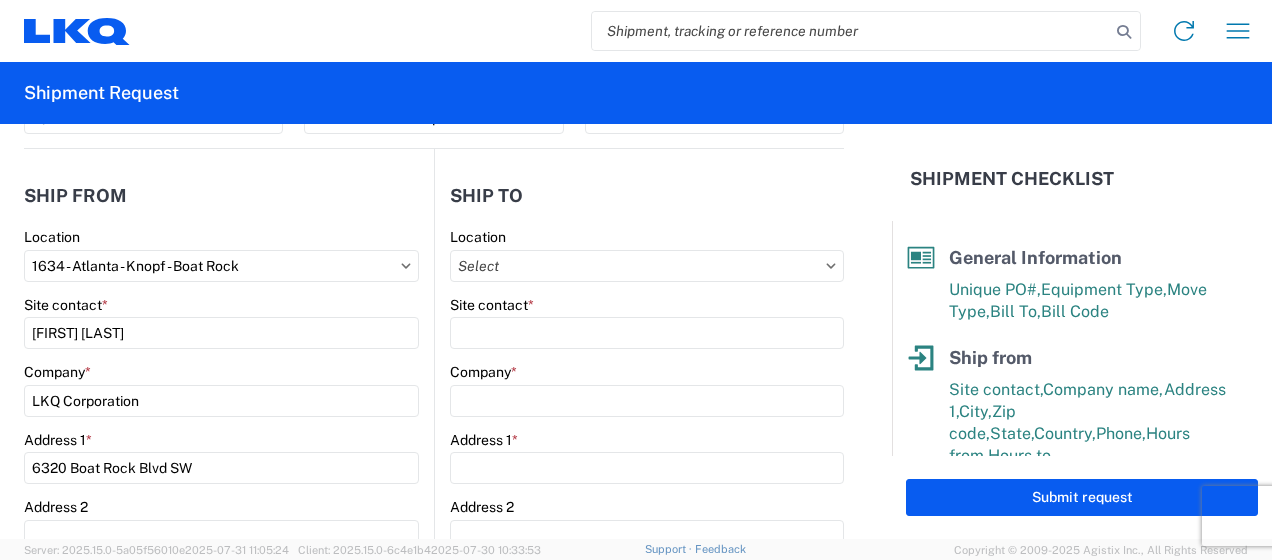 scroll, scrollTop: 166, scrollLeft: 0, axis: vertical 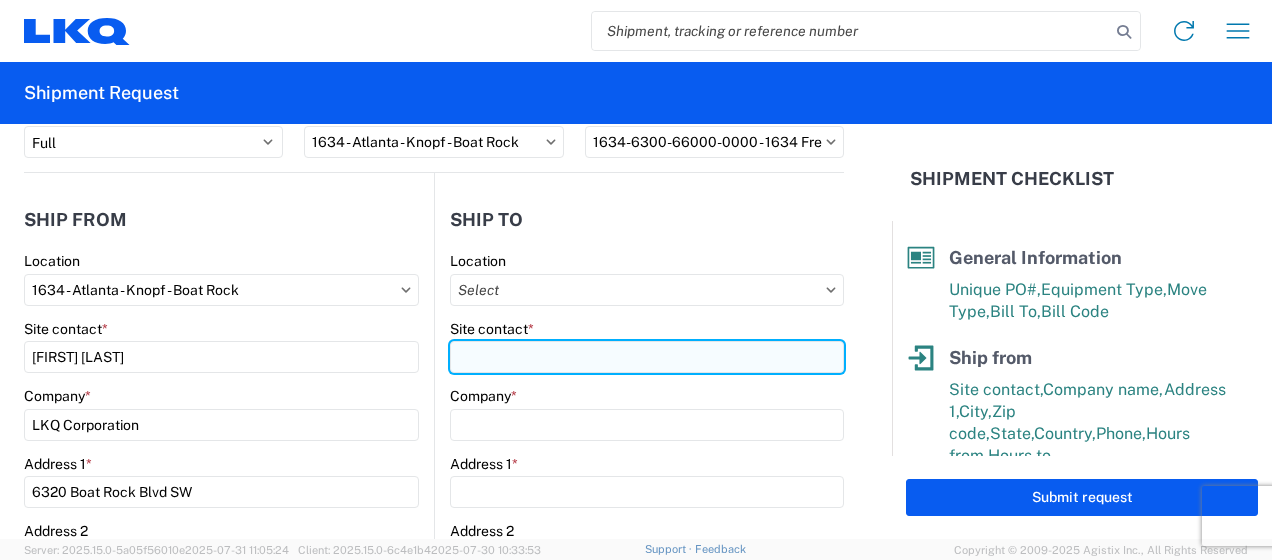 click on "Site contact  *" at bounding box center (647, 357) 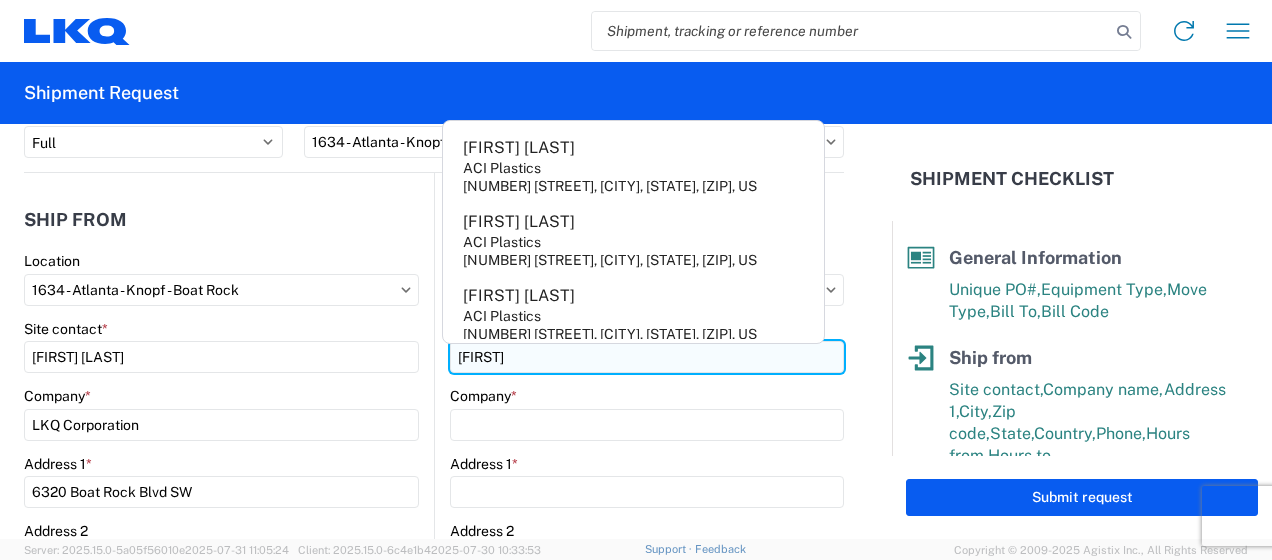 type on "[FIRST]" 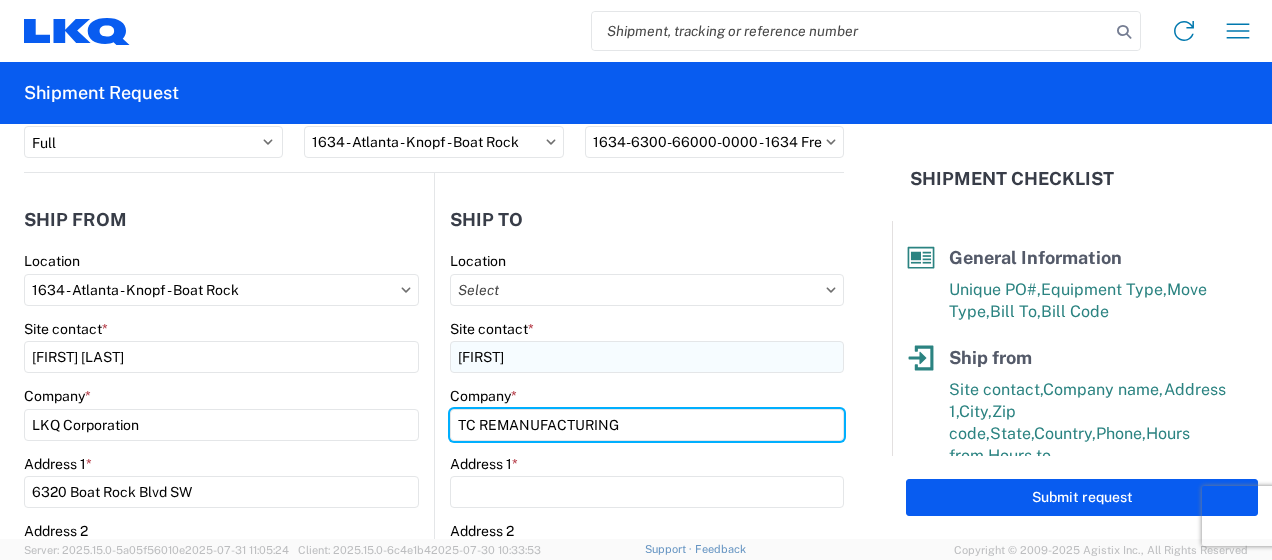 type on "TC REMANUFACTURING" 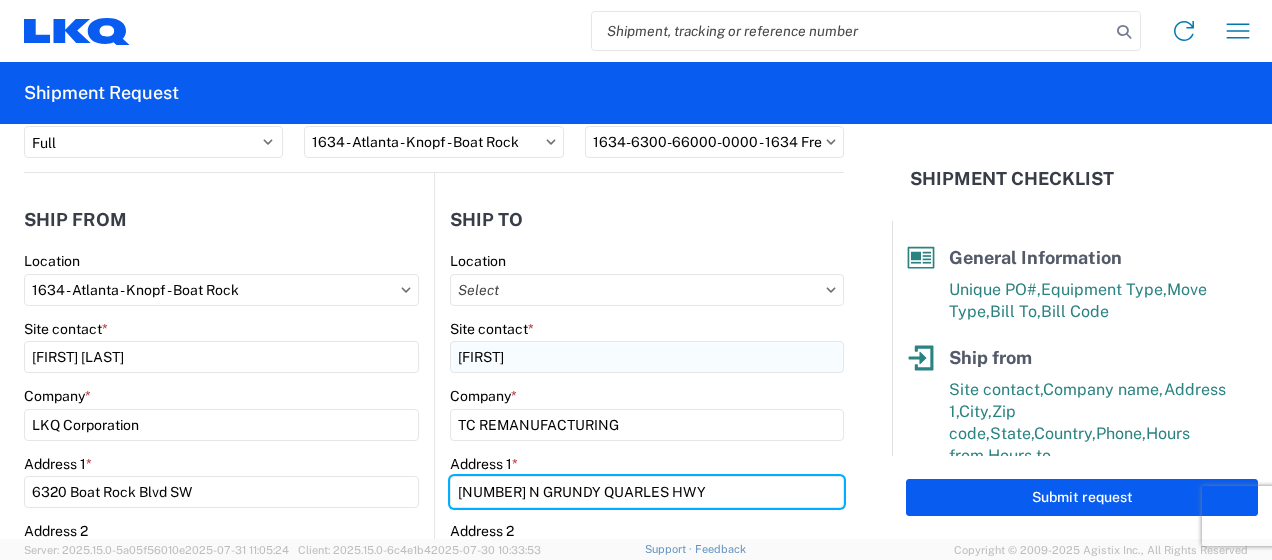 type on "[NUMBER] N GRUNDY QUARLES HWY" 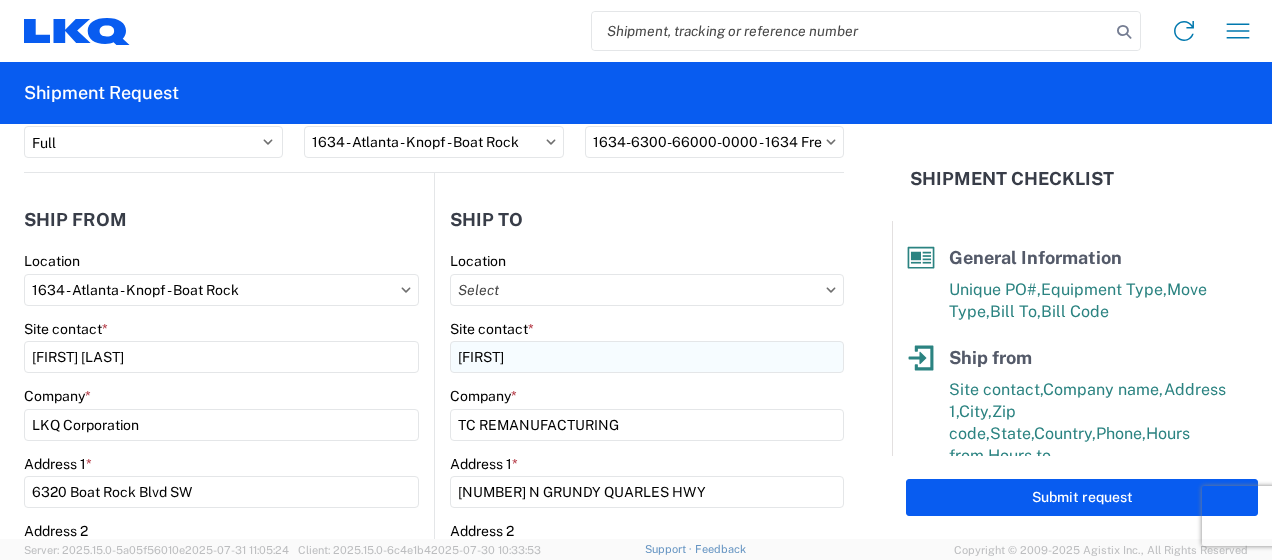 scroll, scrollTop: 394, scrollLeft: 0, axis: vertical 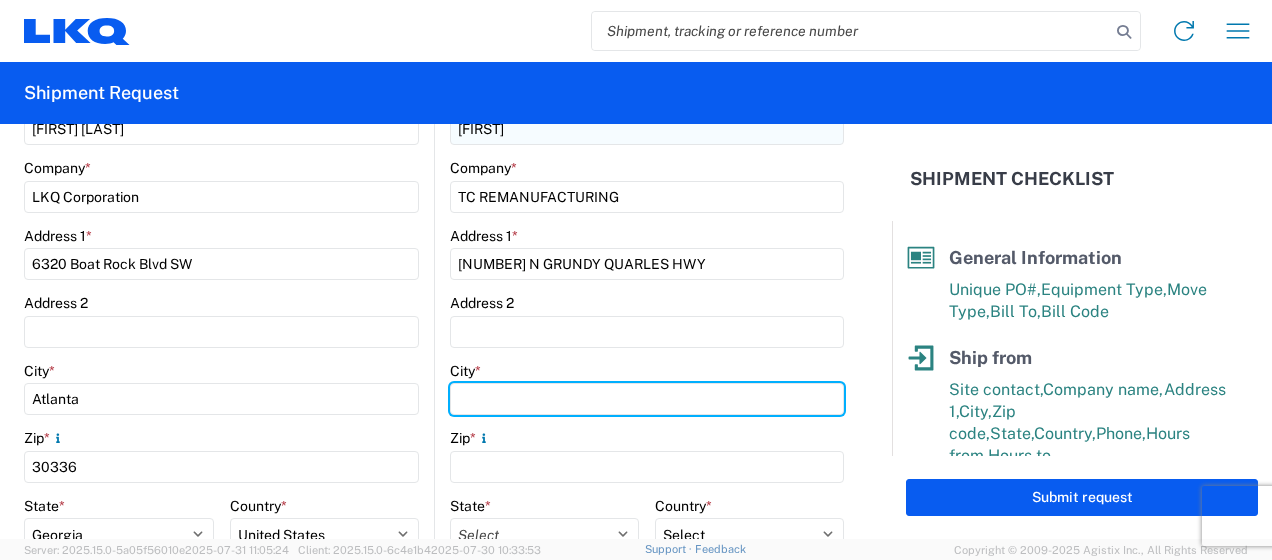 type on "F" 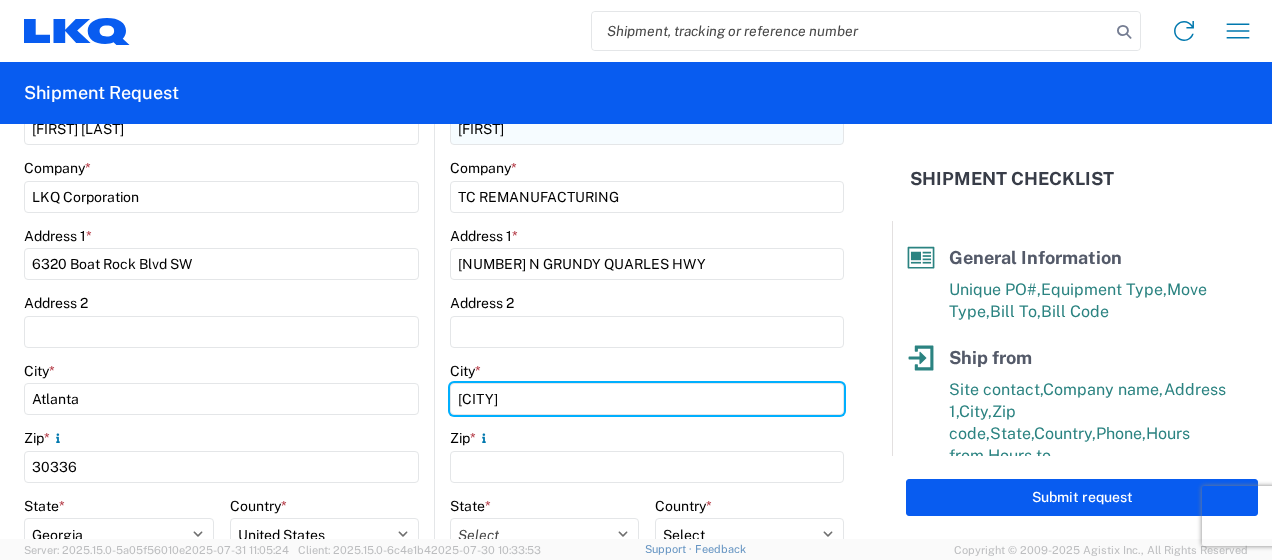 type on "[CITY]" 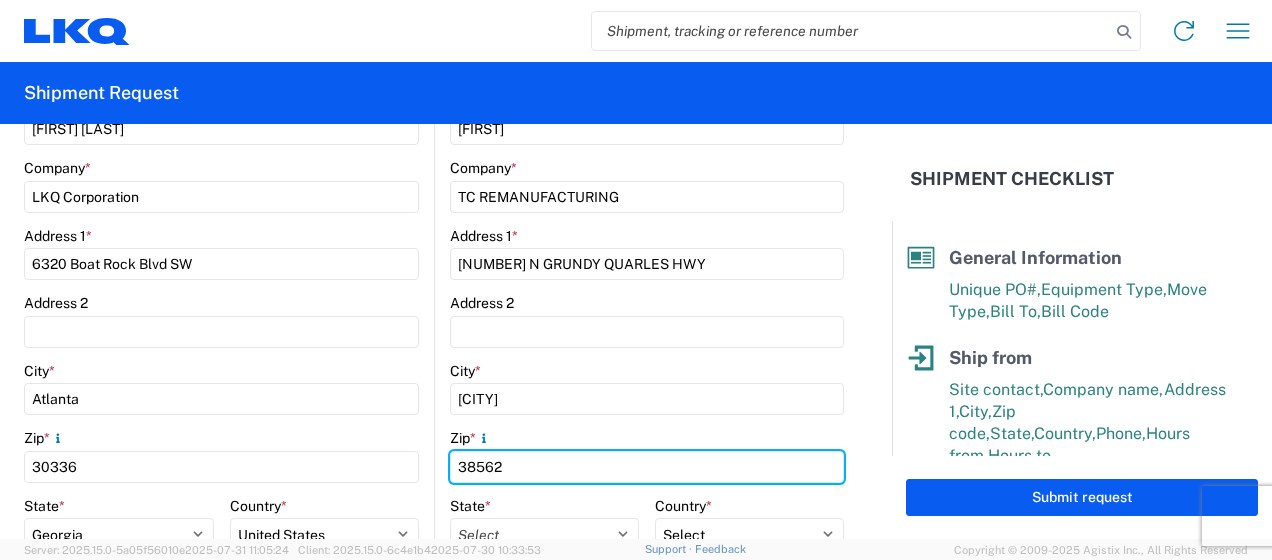 scroll, scrollTop: 560, scrollLeft: 0, axis: vertical 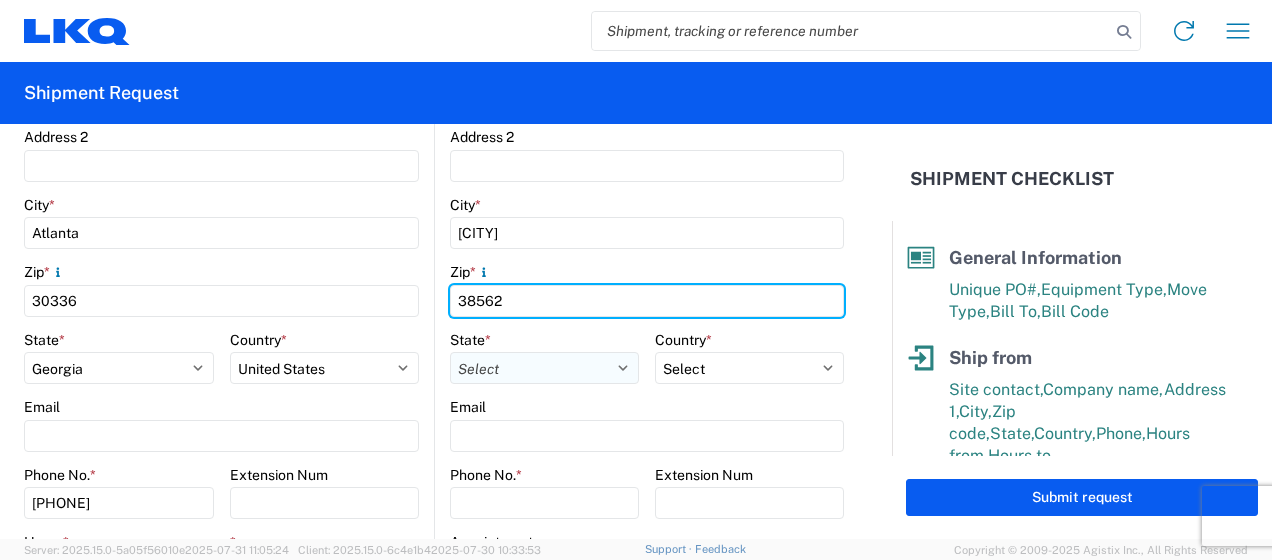 type on "38562" 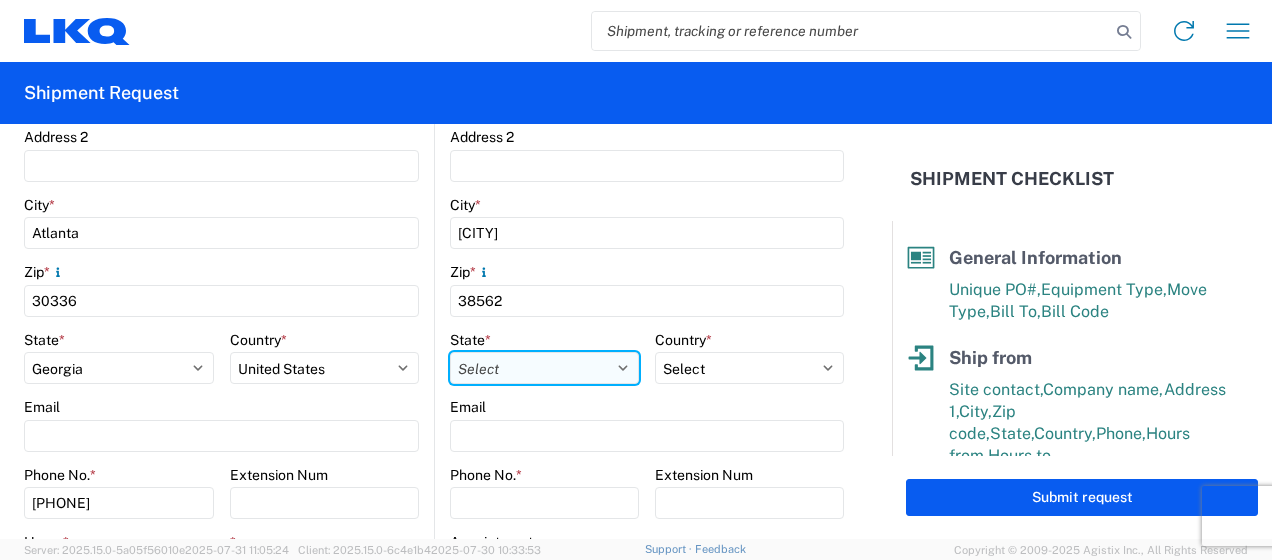 click on "Select Alabama Alaska Arizona Arkansas Armed Forces Americas Armed Forces Europe Armed Forces Pacific California Colorado Connecticut Delaware District of Columbia Florida Georgia Hawaii Idaho Illinois Indiana Iowa Kansas Kentucky Louisiana Maine Maryland Massachusetts Michigan Minnesota Mississippi Missouri Montana Nebraska Nevada New Hampshire New Jersey New Mexico New York North Carolina North Dakota Ohio Oklahoma Oregon Palau Pennsylvania Puerto Rico Rhode Island South Carolina South Dakota Tennessee Texas Utah Vermont Virginia Washington West Virginia Wisconsin Wyoming" at bounding box center [544, 368] 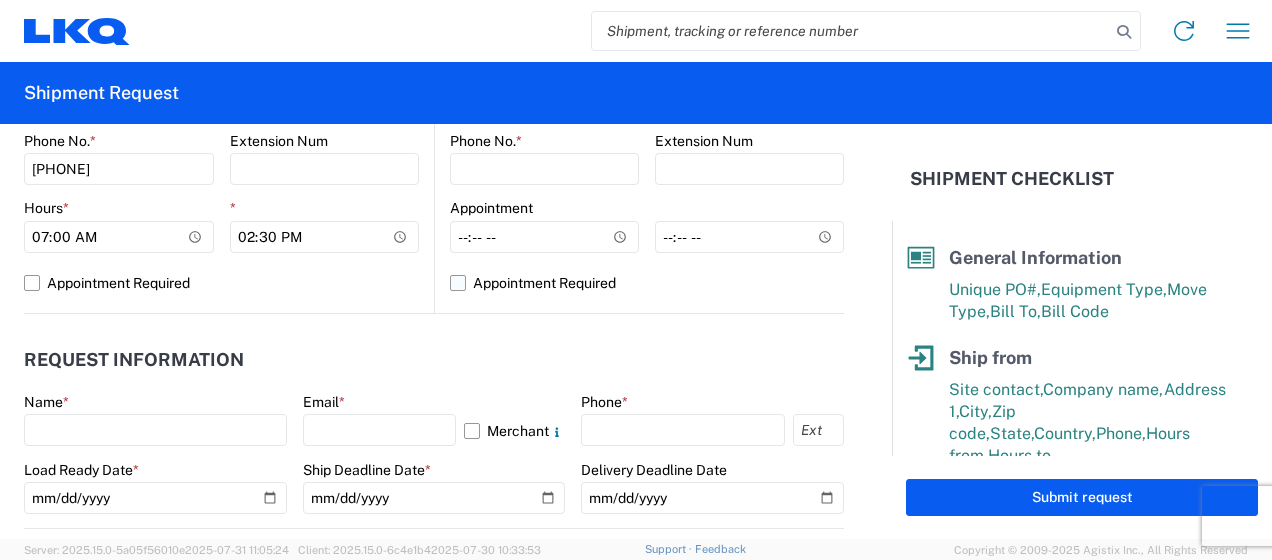 scroll, scrollTop: 727, scrollLeft: 0, axis: vertical 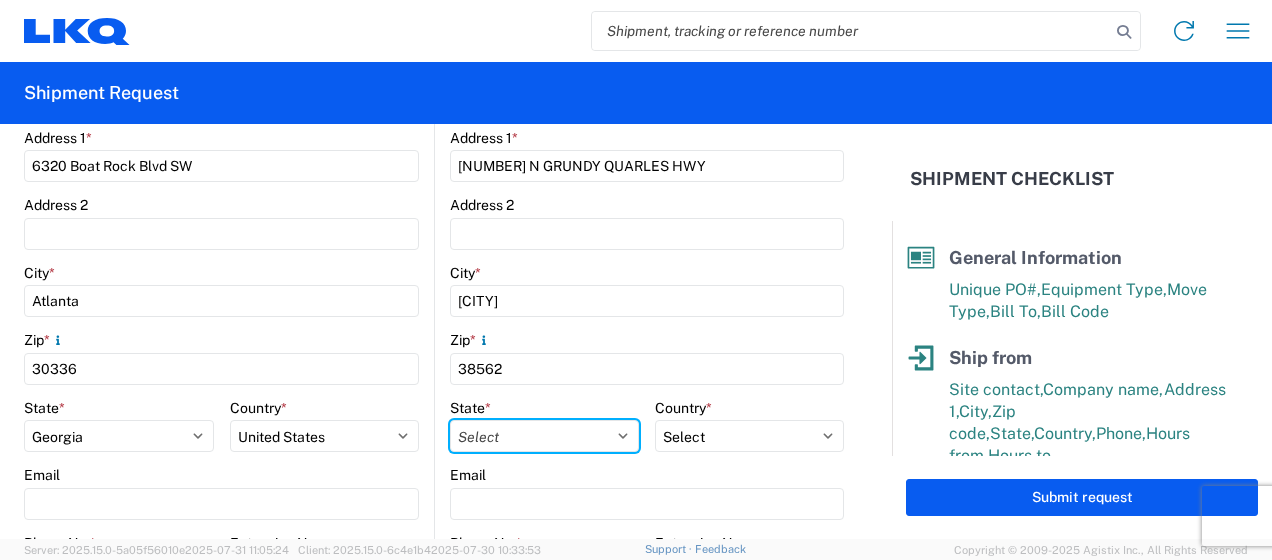 click on "Location Site contact * [FIRST] Company * TC REMANUFACTURING Address 1 * [NUMBER] N GRUNDY QUARLES HWY Address 2 City * [CITY] Zip *
[ZIP] State * Select Alabama Alaska Arizona Arkansas Armed Forces Americas Armed Forces Europe Armed Forces Pacific California Colorado Connecticut Delaware District of Columbia Florida Georgia Hawaii Idaho Illinois Indiana Iowa Kansas Kentucky Louisiana Maine Maryland Massachusetts Michigan Minnesota Mississippi Missouri Montana Nebraska Nevada New Hampshire New Jersey New Mexico New York North Carolina North Dakota Ohio Oklahoma Oregon Palau Pennsylvania Puerto Rico Rhode Island South Carolina South Dakota Tennessee Texas Utah Vermont Virginia Washington West Virginia Wisconsin Wyoming Country * Select Afghanistan Åland Islands Albania Algeria American Samoa Andorra Angola Anguilla Antarctica Antigua & Barbuda Argentina Aruba Australia Austria Azerbaijan Bahamas Bahrain Bangladesh Barbados Belarus Belgium Belize Benin Bermuda Bhutan Bolivia Brazil" 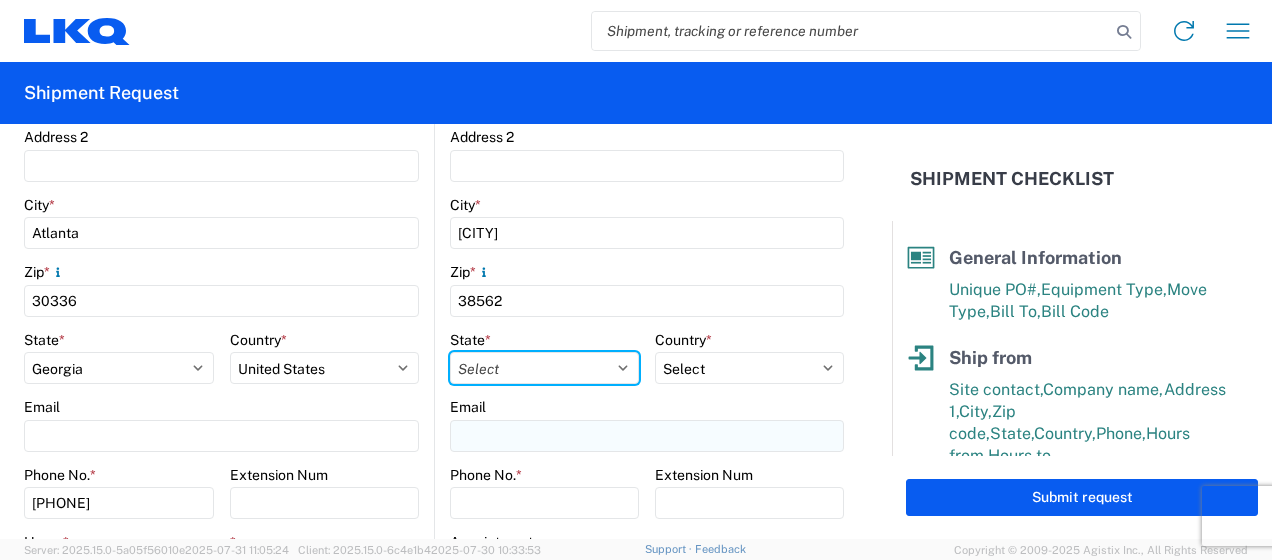 scroll, scrollTop: 727, scrollLeft: 0, axis: vertical 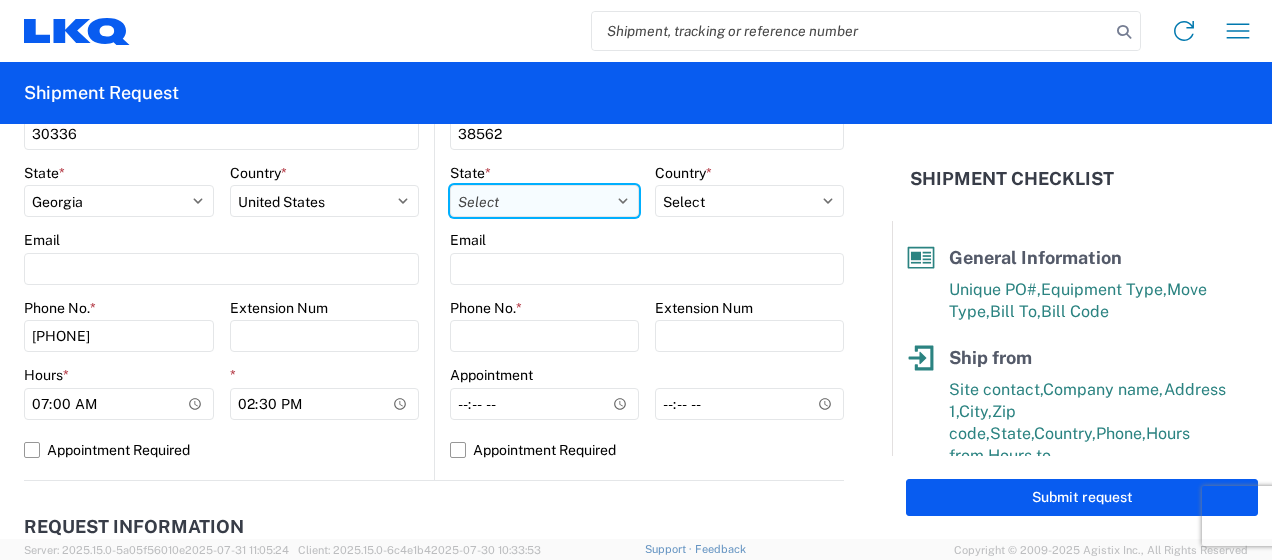 click on "Select Alabama Alaska Arizona Arkansas Armed Forces Americas Armed Forces Europe Armed Forces Pacific California Colorado Connecticut Delaware District of Columbia Florida Georgia Hawaii Idaho Illinois Indiana Iowa Kansas Kentucky Louisiana Maine Maryland Massachusetts Michigan Minnesota Mississippi Missouri Montana Nebraska Nevada New Hampshire New Jersey New Mexico New York North Carolina North Dakota Ohio Oklahoma Oregon Palau Pennsylvania Puerto Rico Rhode Island South Carolina South Dakota Tennessee Texas Utah Vermont Virginia Washington West Virginia Wisconsin Wyoming" at bounding box center (544, 201) 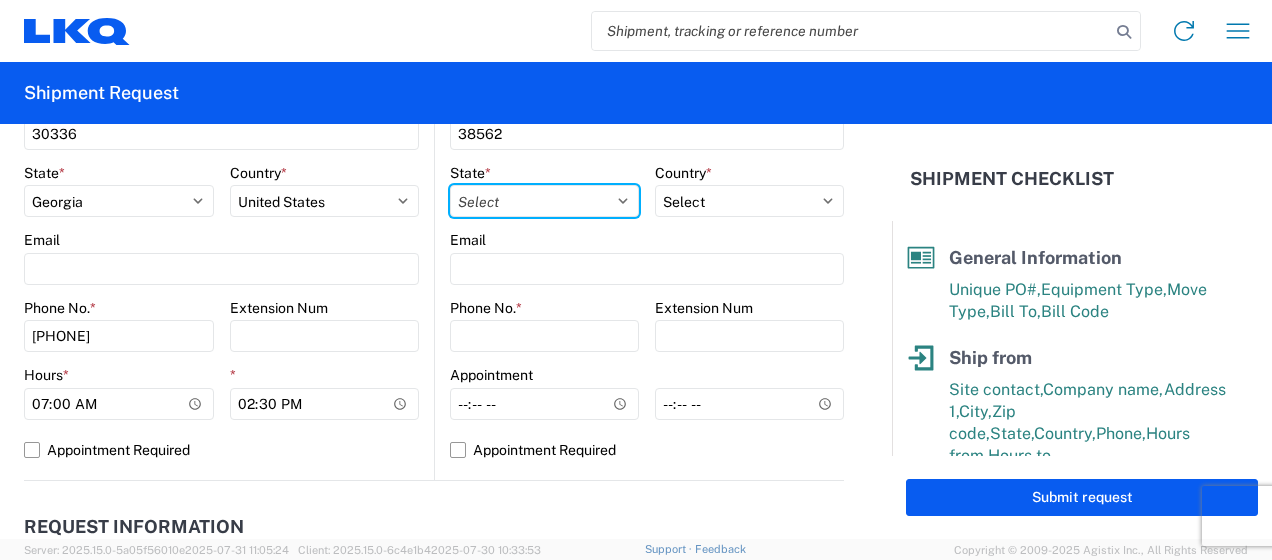 select on "TN" 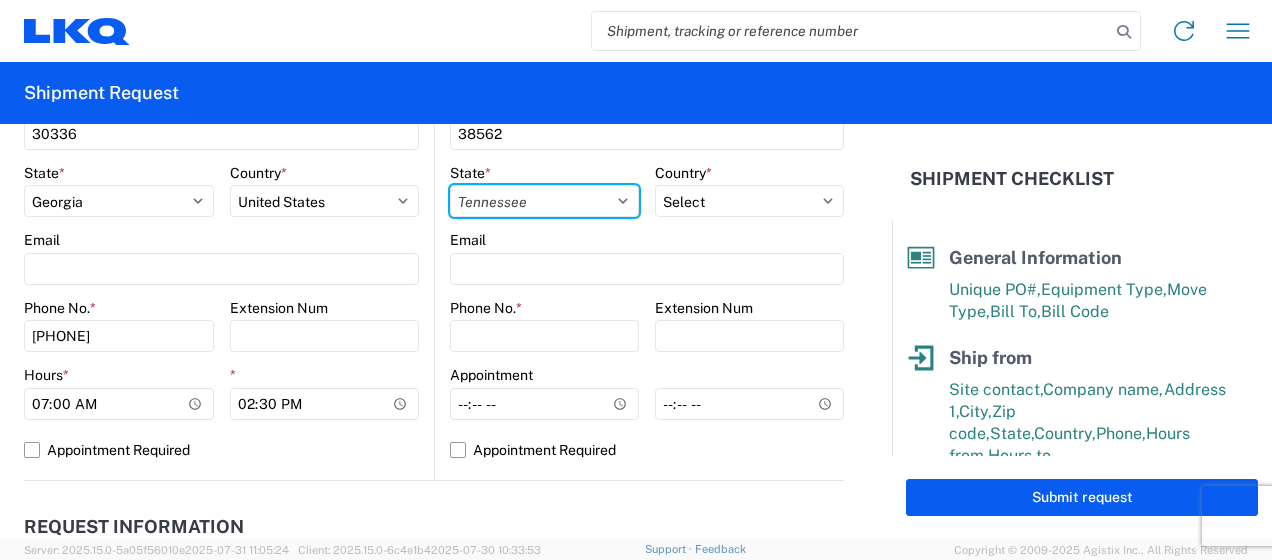 click on "Select Alabama Alaska Arizona Arkansas Armed Forces Americas Armed Forces Europe Armed Forces Pacific California Colorado Connecticut Delaware District of Columbia Florida Georgia Hawaii Idaho Illinois Indiana Iowa Kansas Kentucky Louisiana Maine Maryland Massachusetts Michigan Minnesota Mississippi Missouri Montana Nebraska Nevada New Hampshire New Jersey New Mexico New York North Carolina North Dakota Ohio Oklahoma Oregon Palau Pennsylvania Puerto Rico Rhode Island South Carolina South Dakota Tennessee Texas Utah Vermont Virginia Washington West Virginia Wisconsin Wyoming" at bounding box center (544, 201) 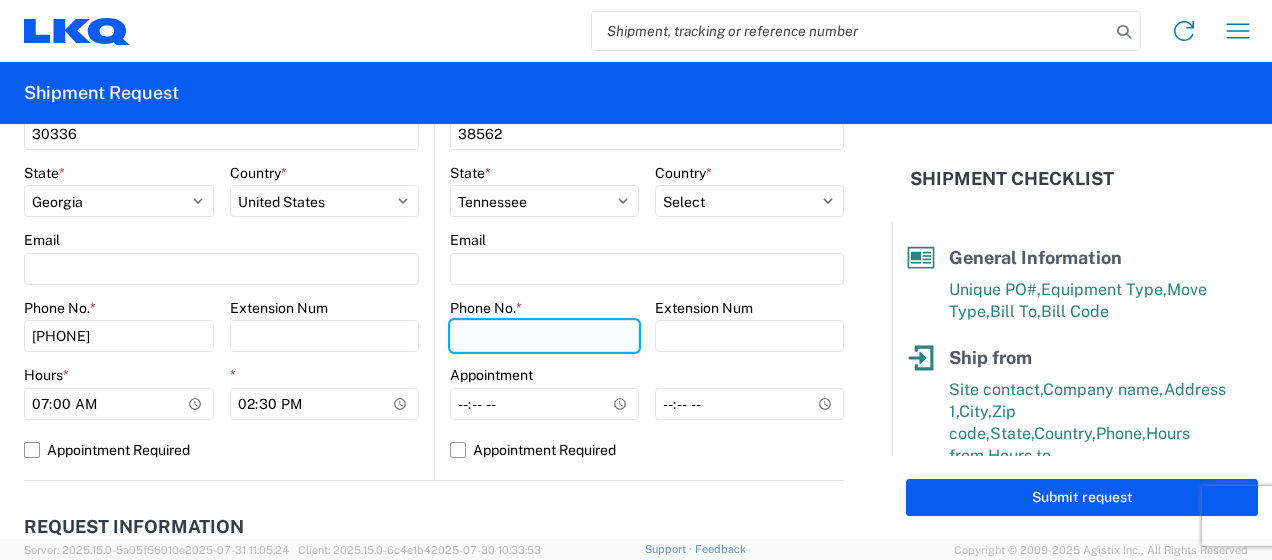 click on "Phone No.  *" at bounding box center (544, 336) 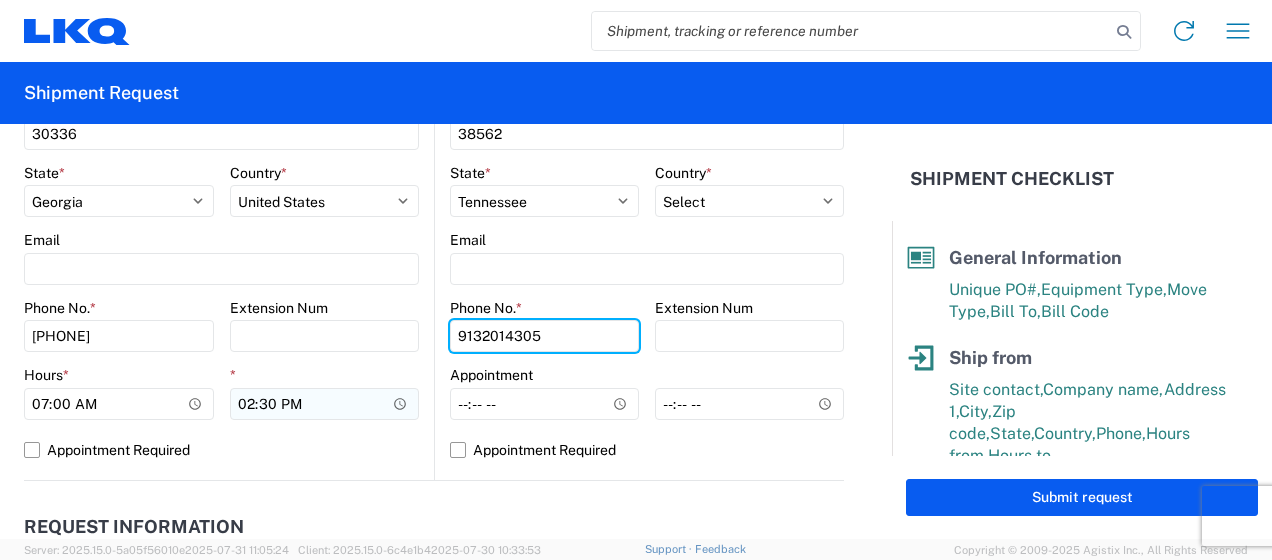 scroll, scrollTop: 894, scrollLeft: 0, axis: vertical 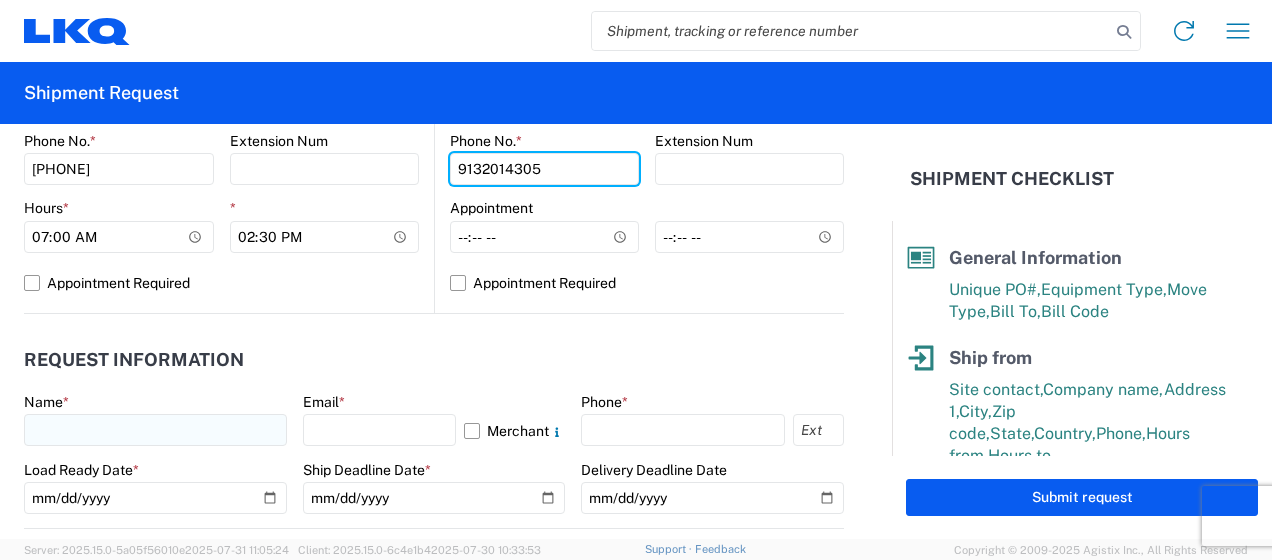 type on "9132014305" 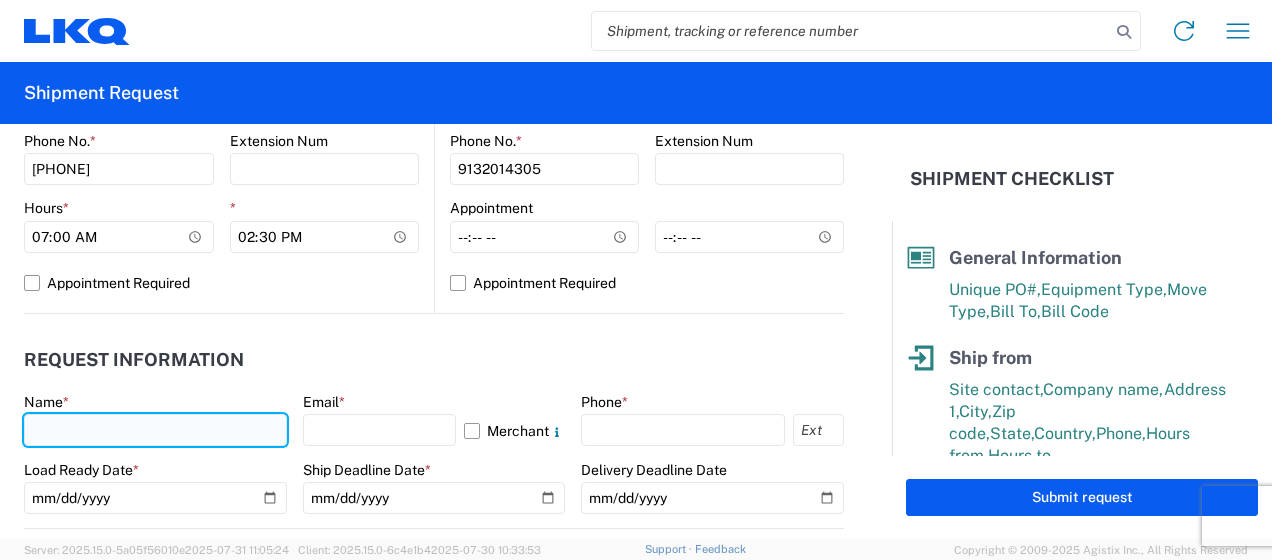 click 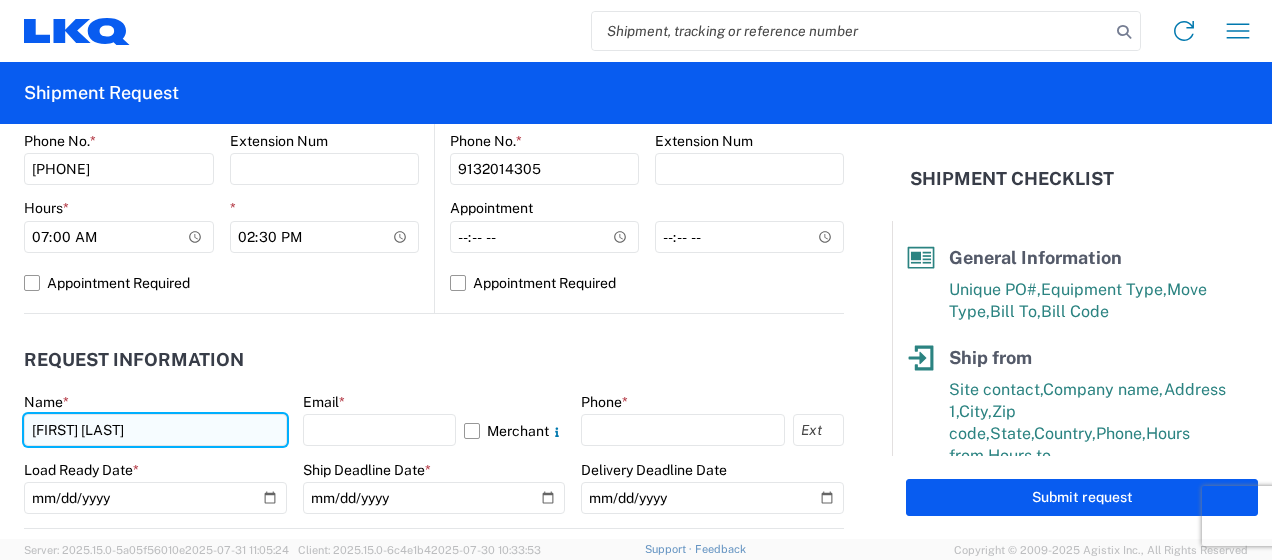 type on "[FIRST] [LAST]" 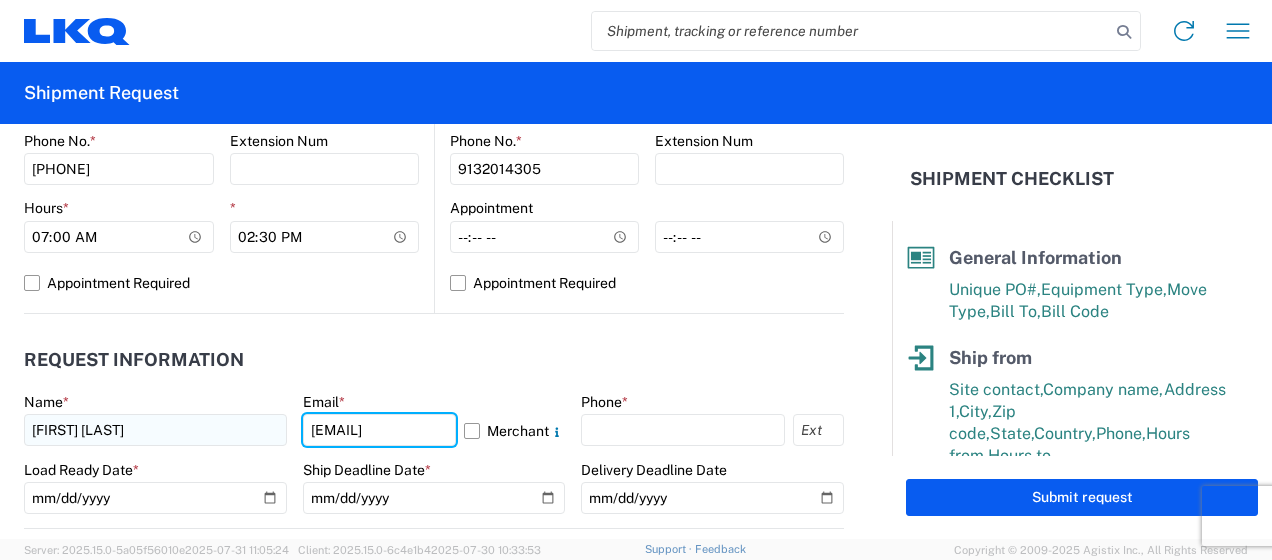 scroll, scrollTop: 0, scrollLeft: 57, axis: horizontal 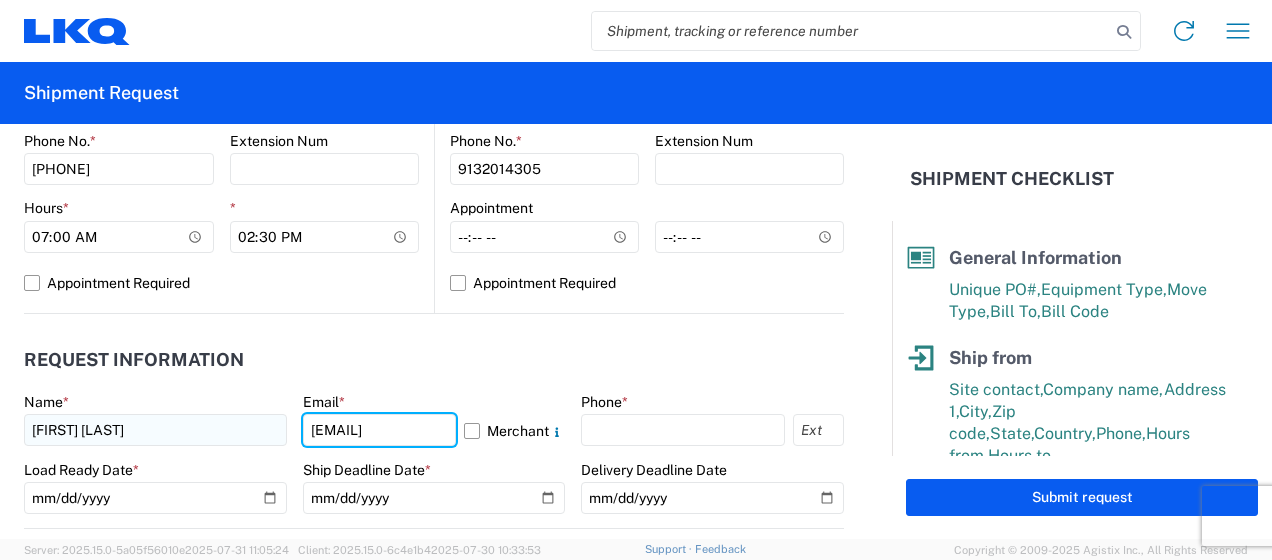 type on "[EMAIL]" 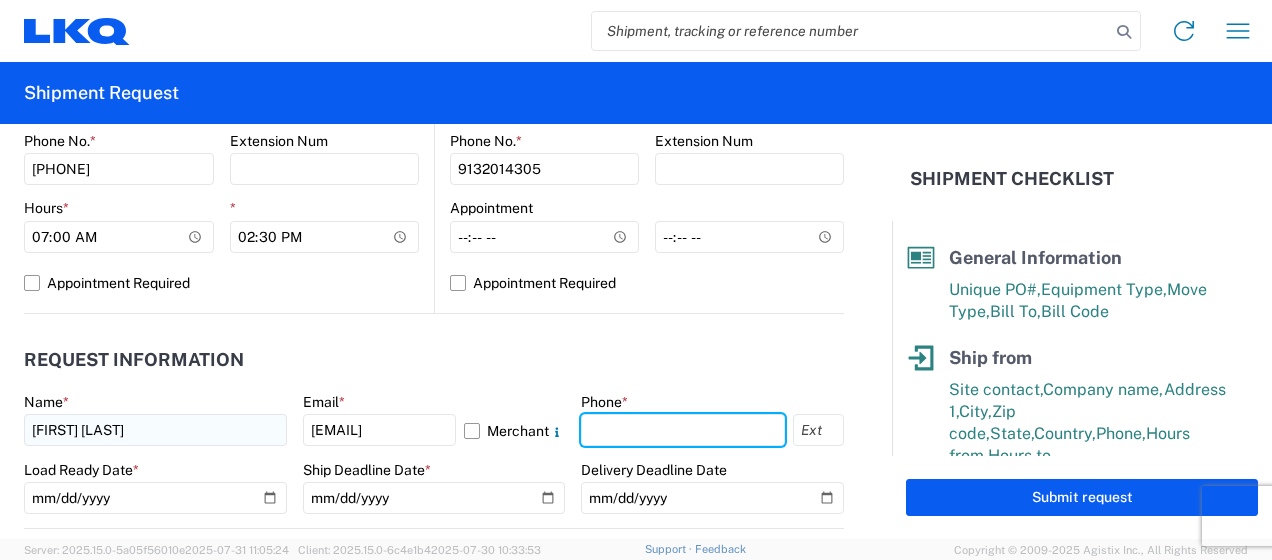 scroll, scrollTop: 0, scrollLeft: 0, axis: both 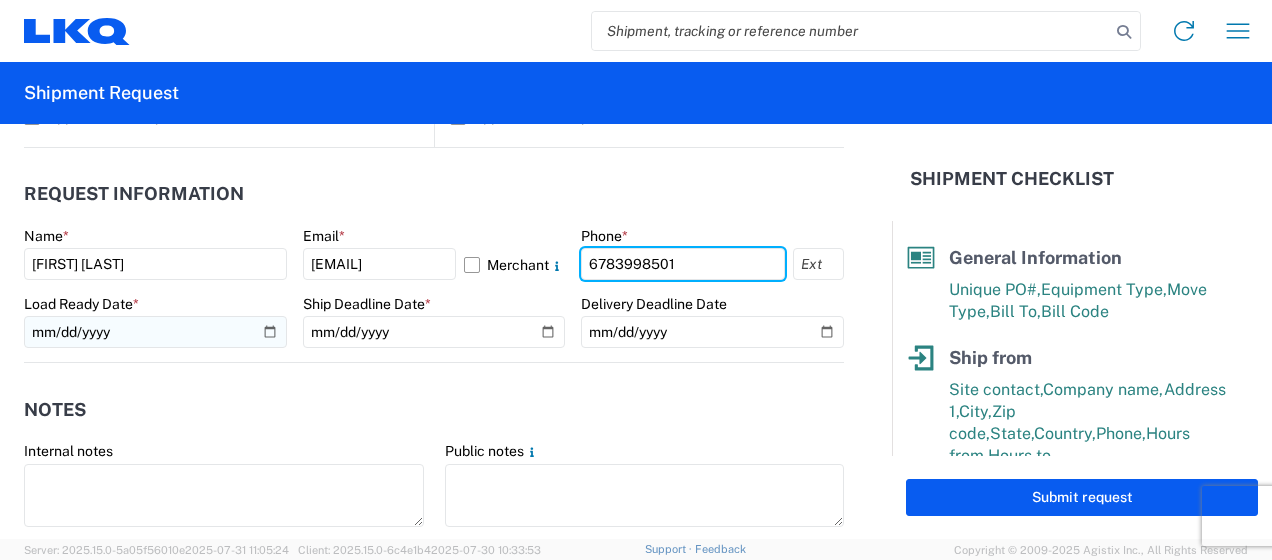 type on "6783998501" 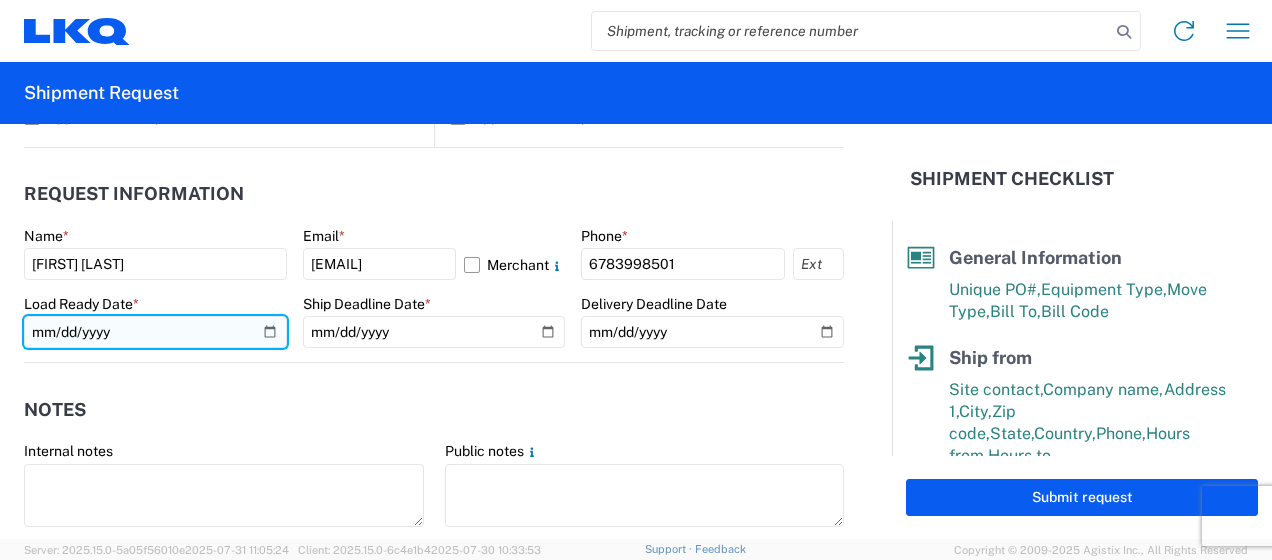 click 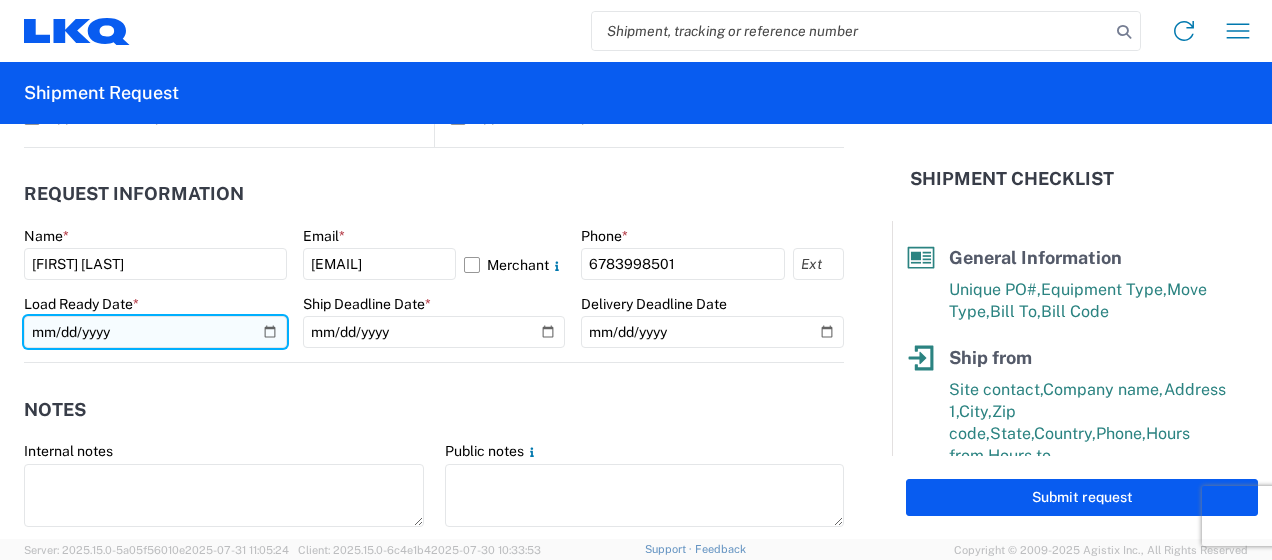 click on "[DATE]" 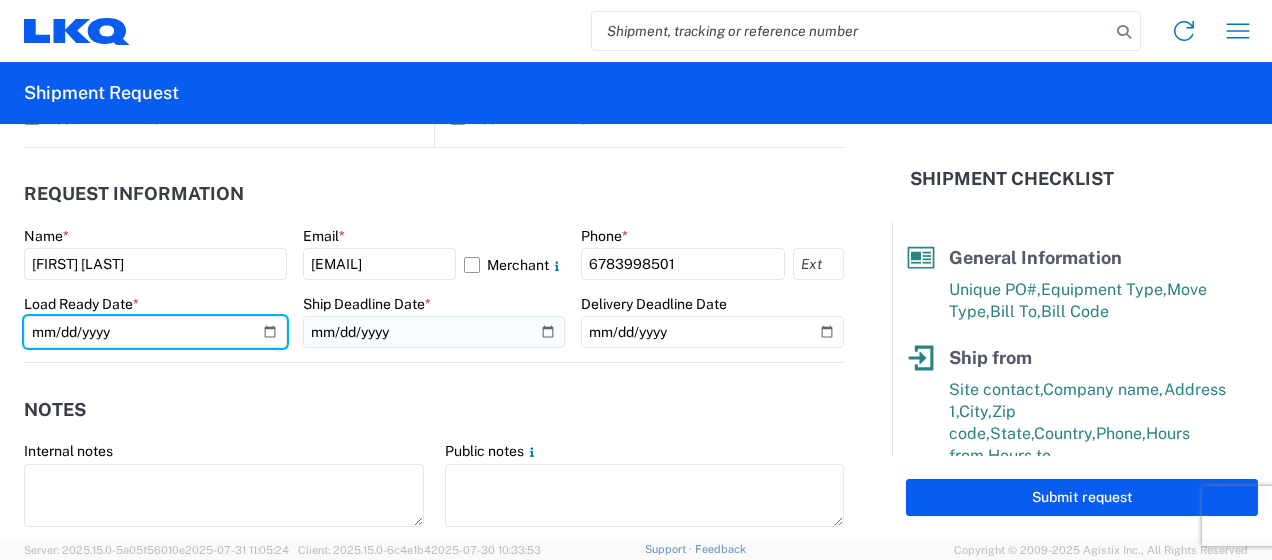 type on "[DATE]" 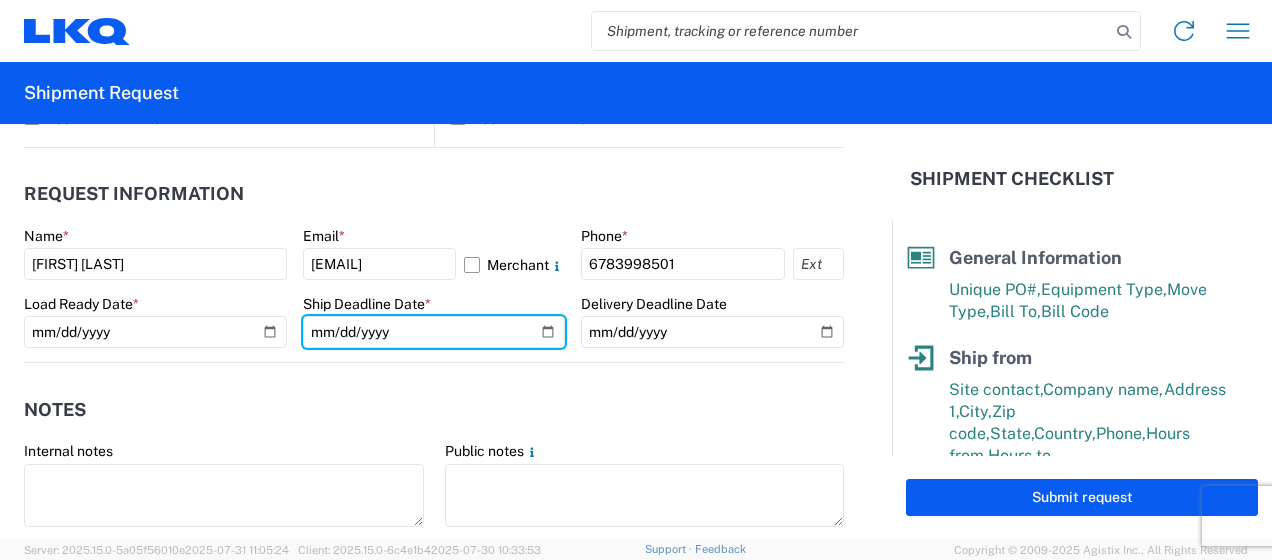 drag, startPoint x: 534, startPoint y: 333, endPoint x: 464, endPoint y: 314, distance: 72.53275 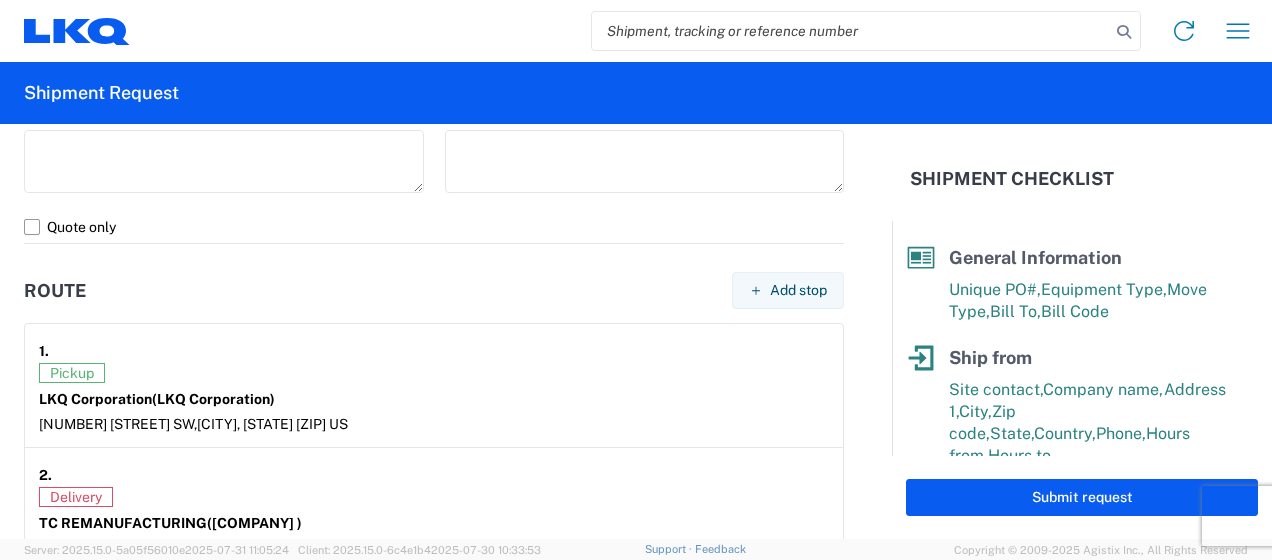 scroll, scrollTop: 1727, scrollLeft: 0, axis: vertical 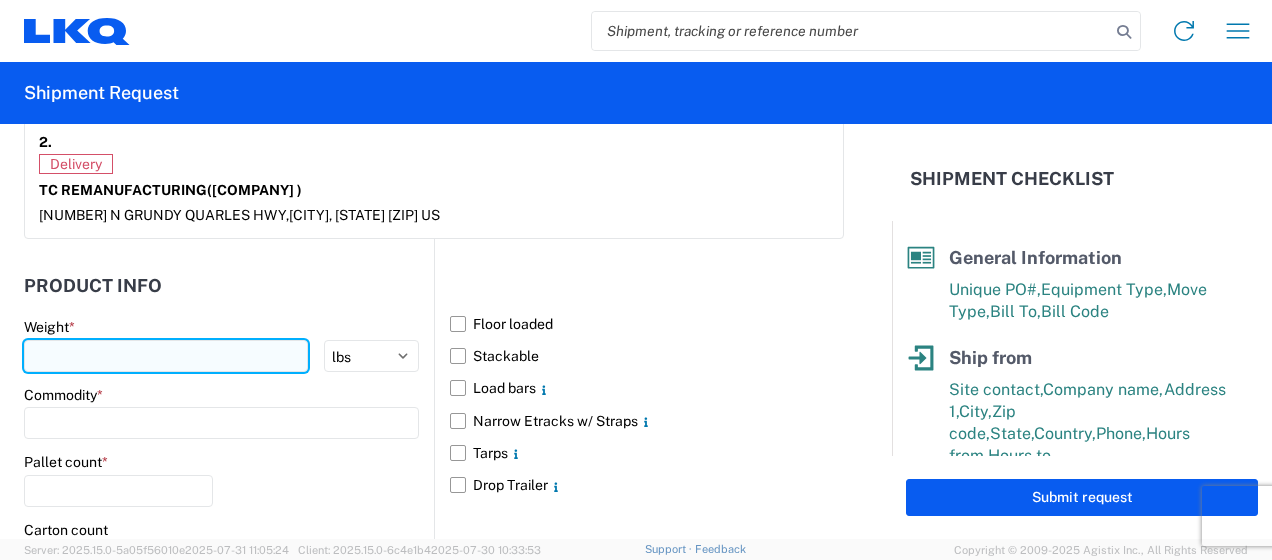 click 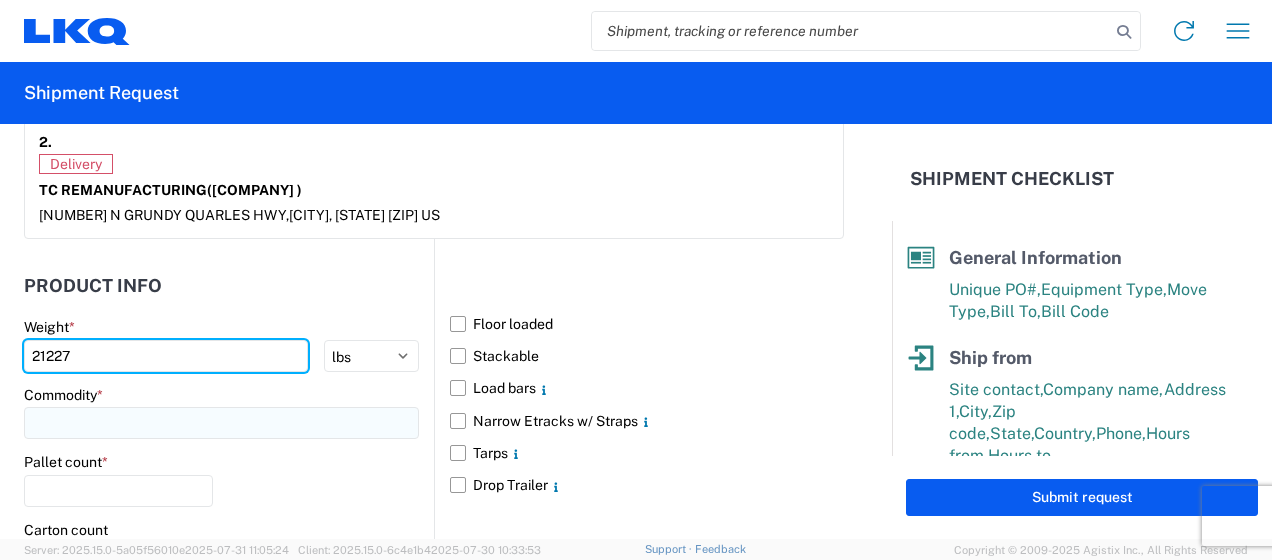 type on "21227" 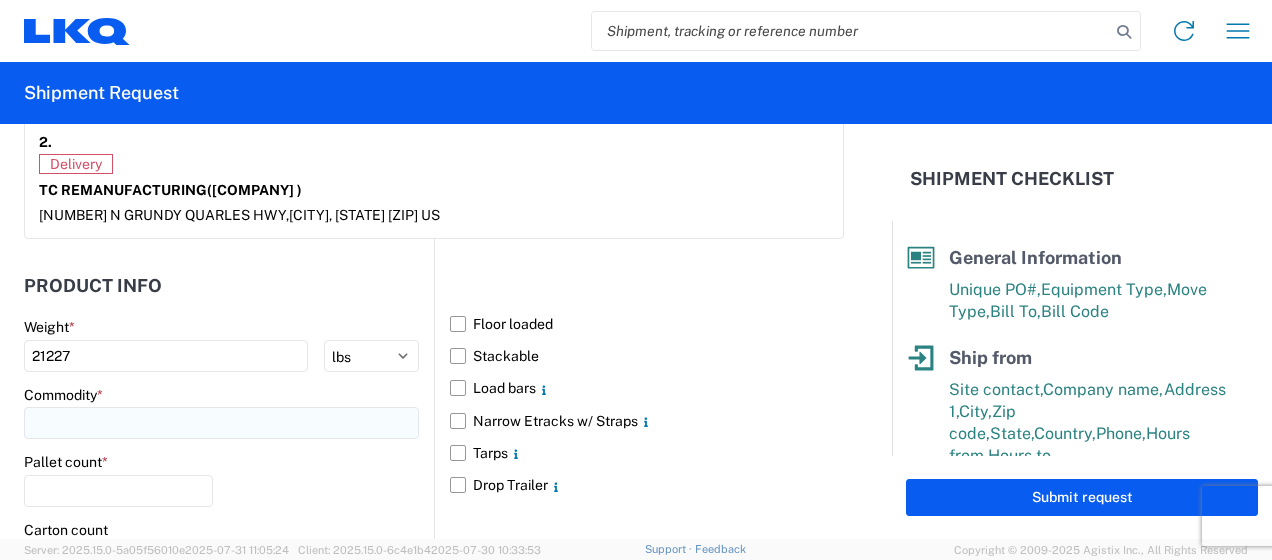 click 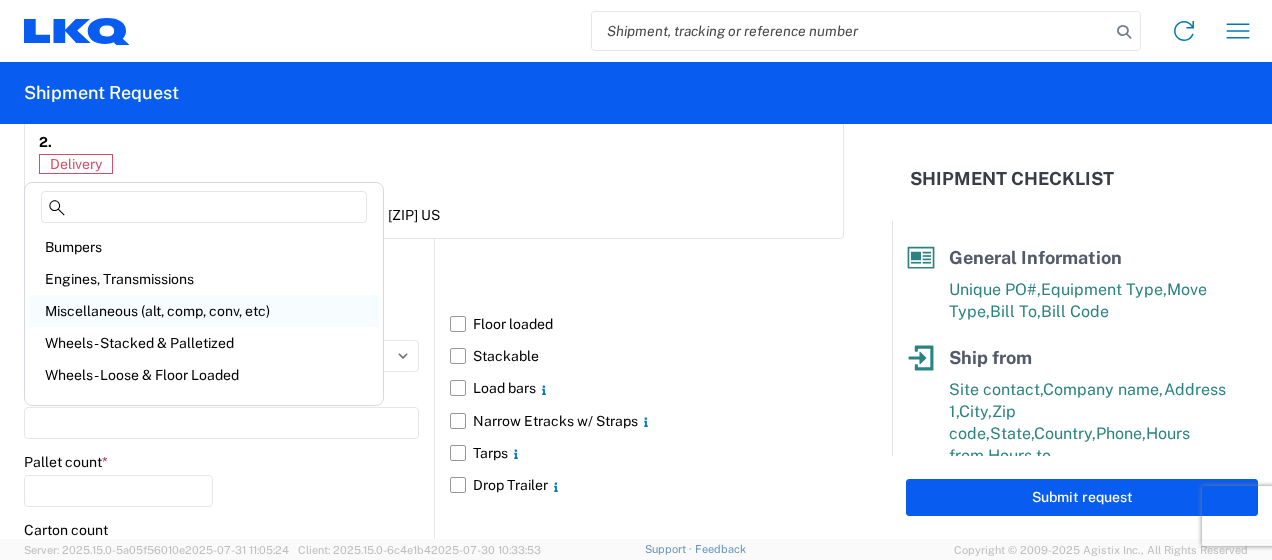 click on "Miscellaneous (alt, comp, conv, etc)" 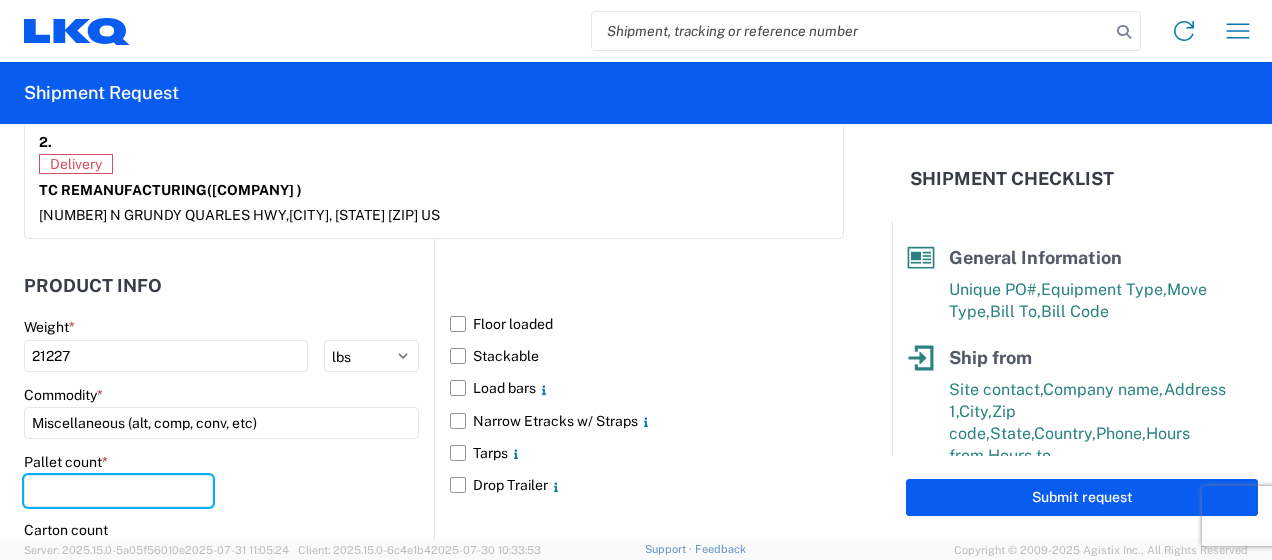 drag, startPoint x: 62, startPoint y: 474, endPoint x: 84, endPoint y: 465, distance: 23.769728 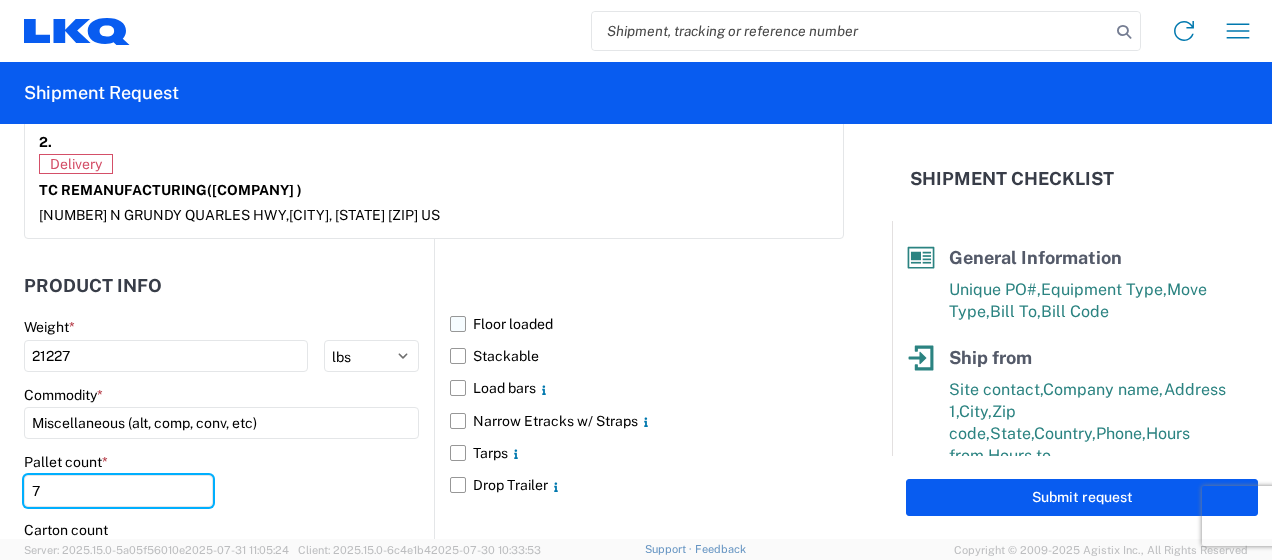 type on "7" 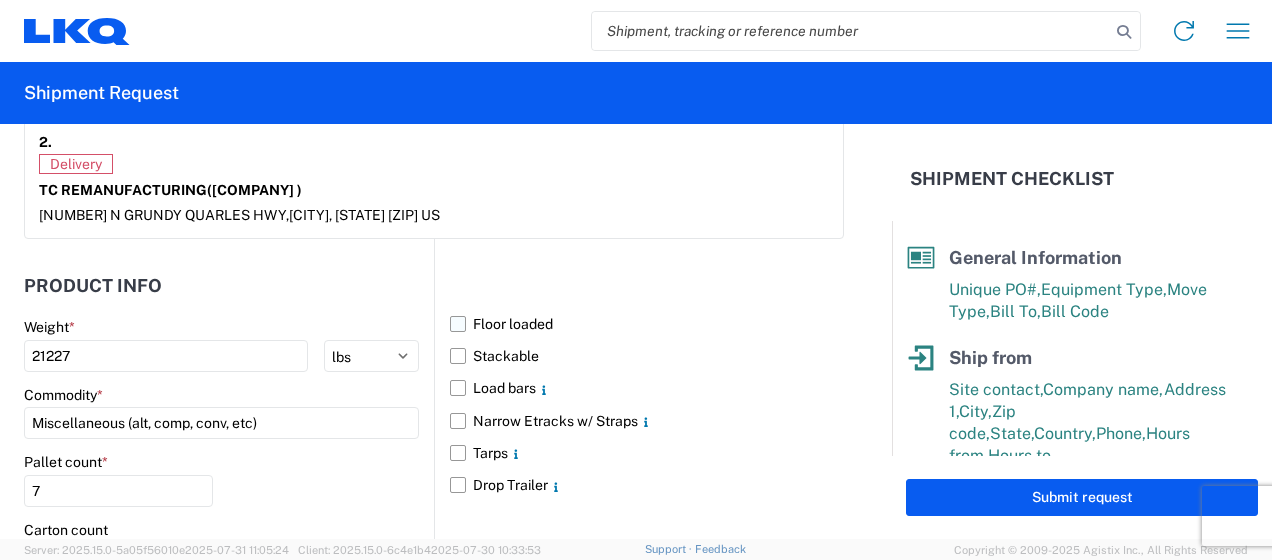 click on "Floor loaded" 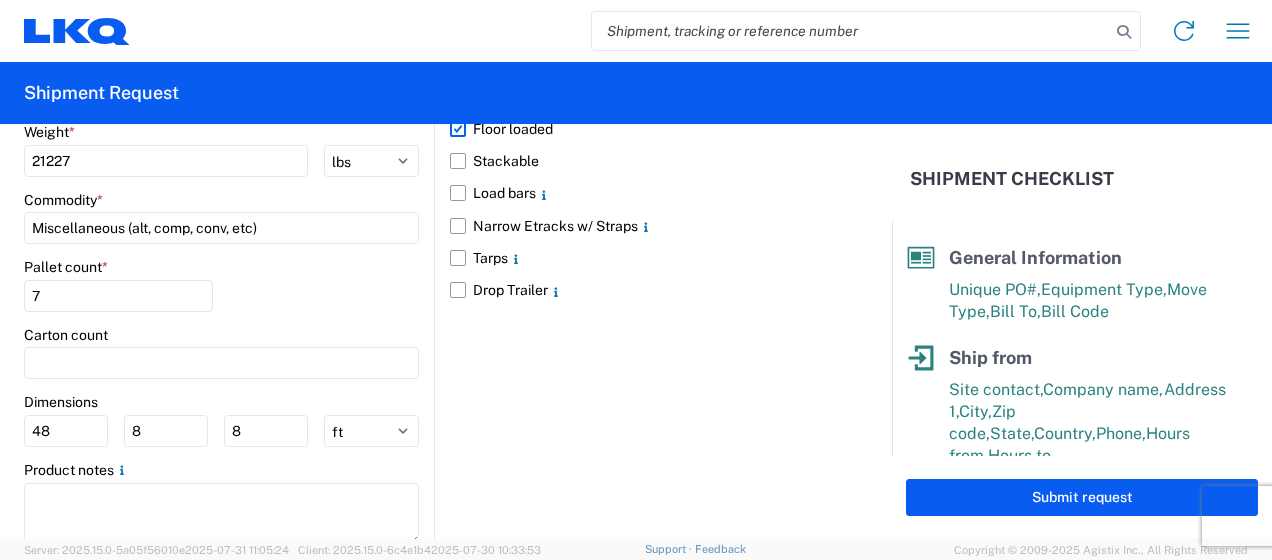 scroll, scrollTop: 1977, scrollLeft: 0, axis: vertical 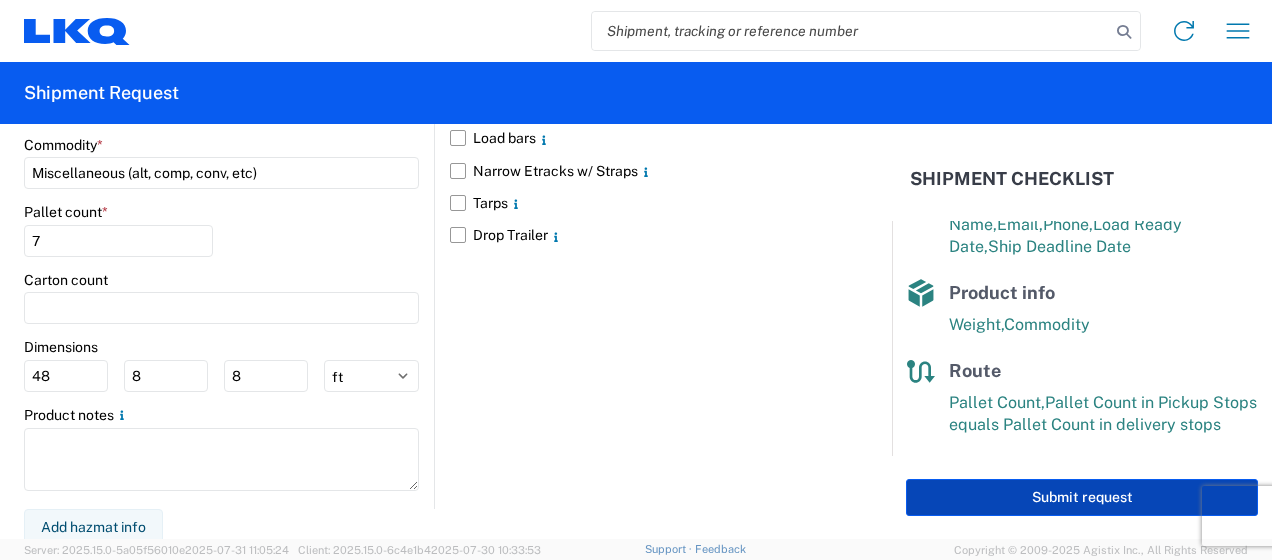 click on "Submit request" 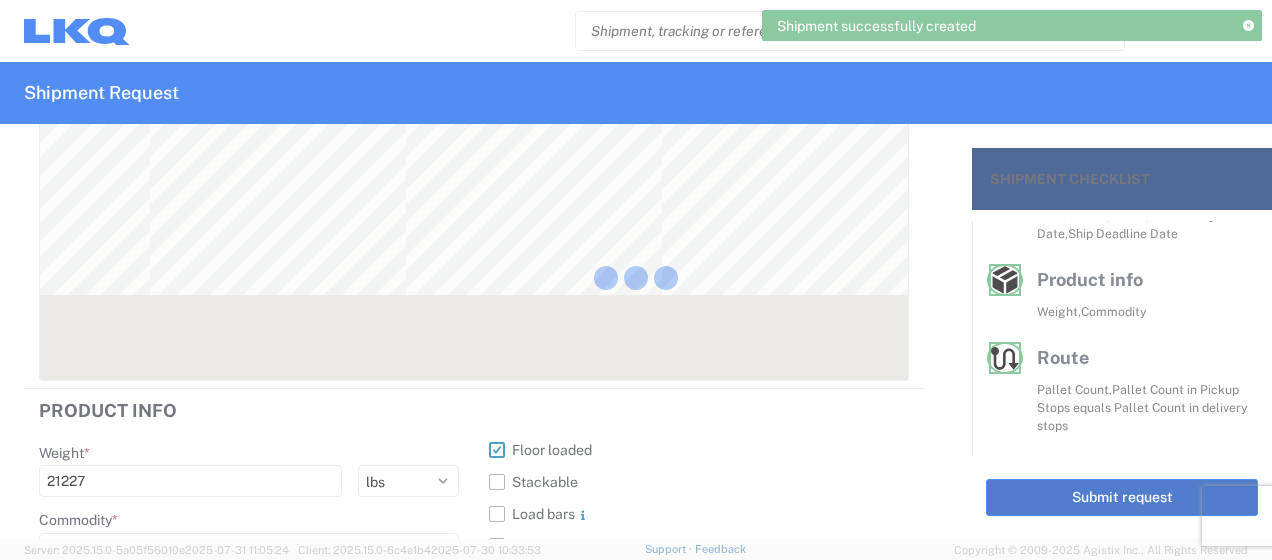 scroll, scrollTop: 373, scrollLeft: 0, axis: vertical 